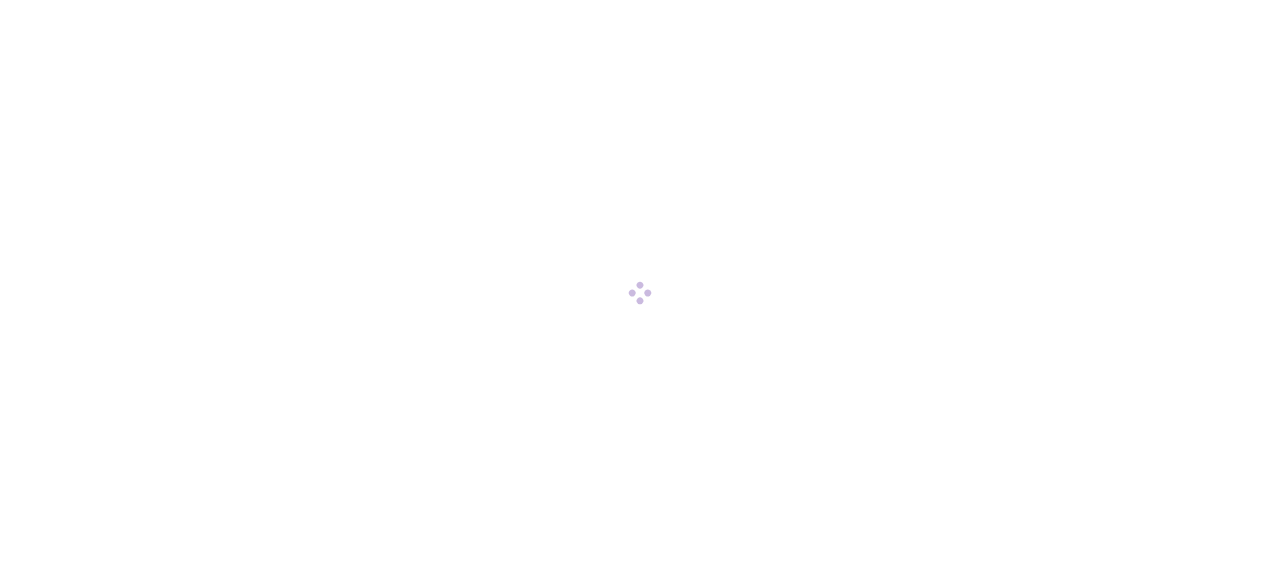 scroll, scrollTop: 0, scrollLeft: 0, axis: both 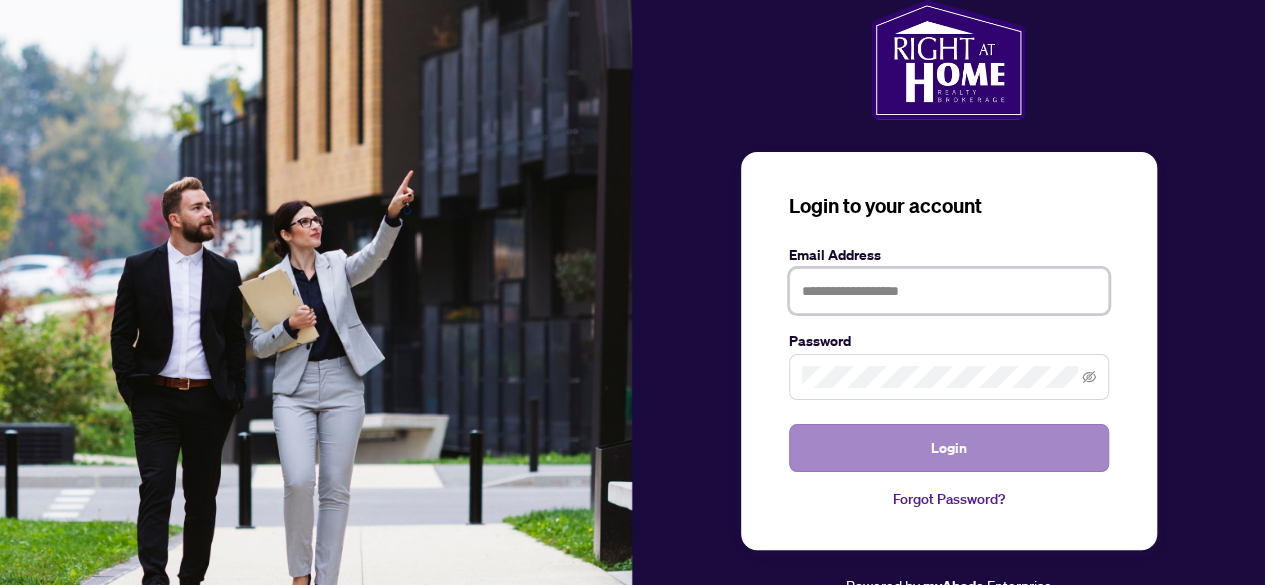 type on "**********" 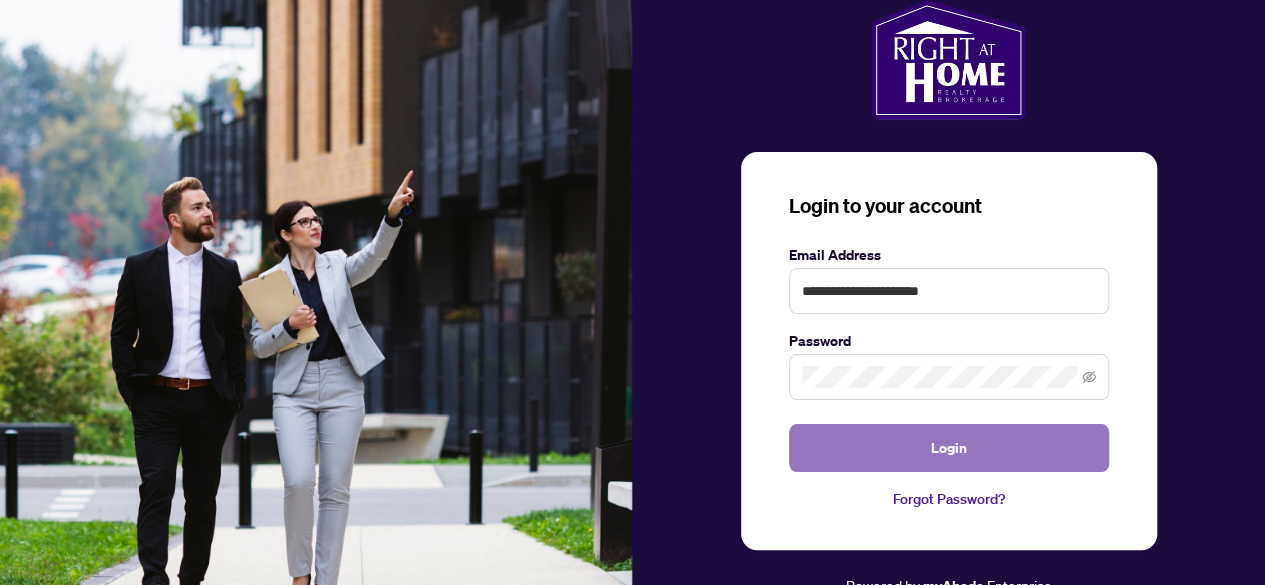click on "Login" at bounding box center (949, 448) 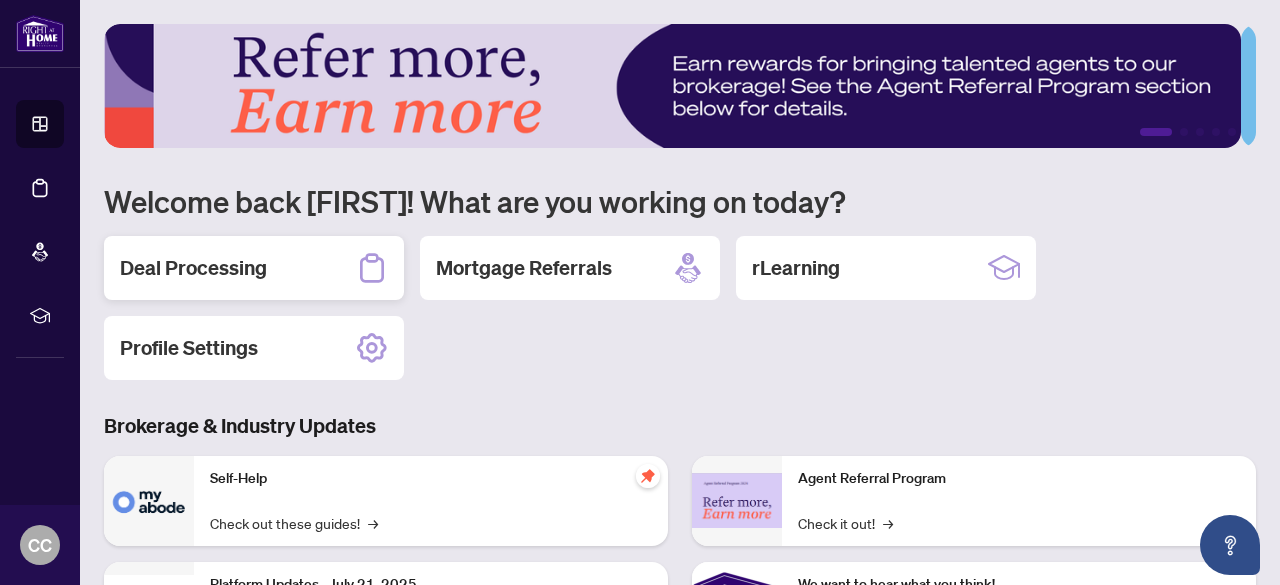 click on "Deal Processing" at bounding box center [193, 268] 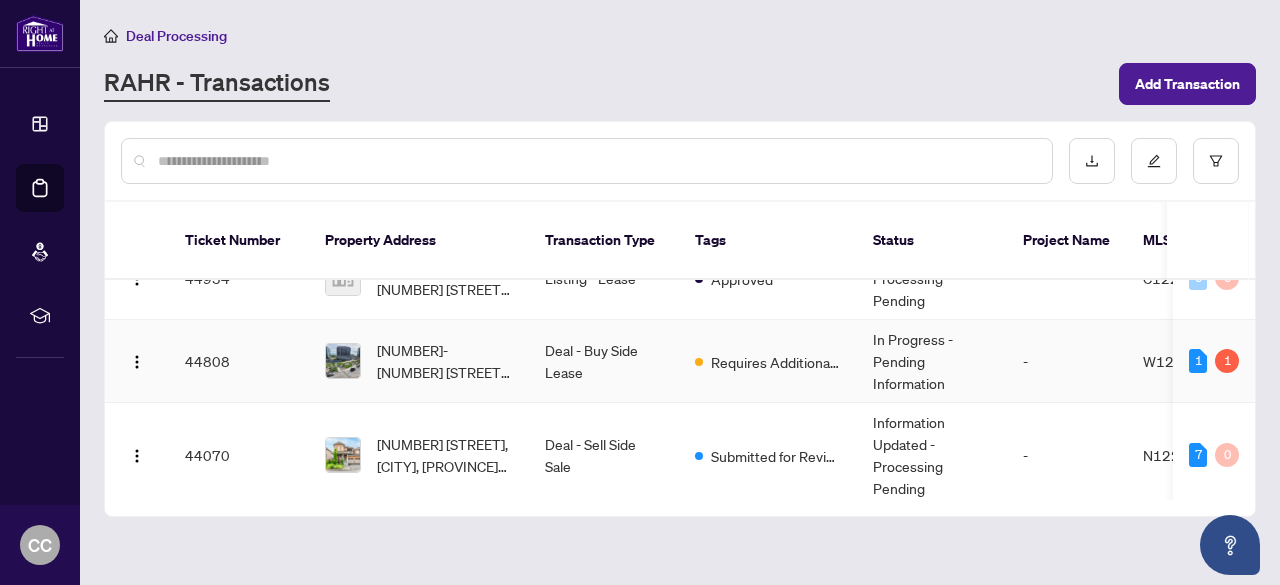 scroll, scrollTop: 100, scrollLeft: 0, axis: vertical 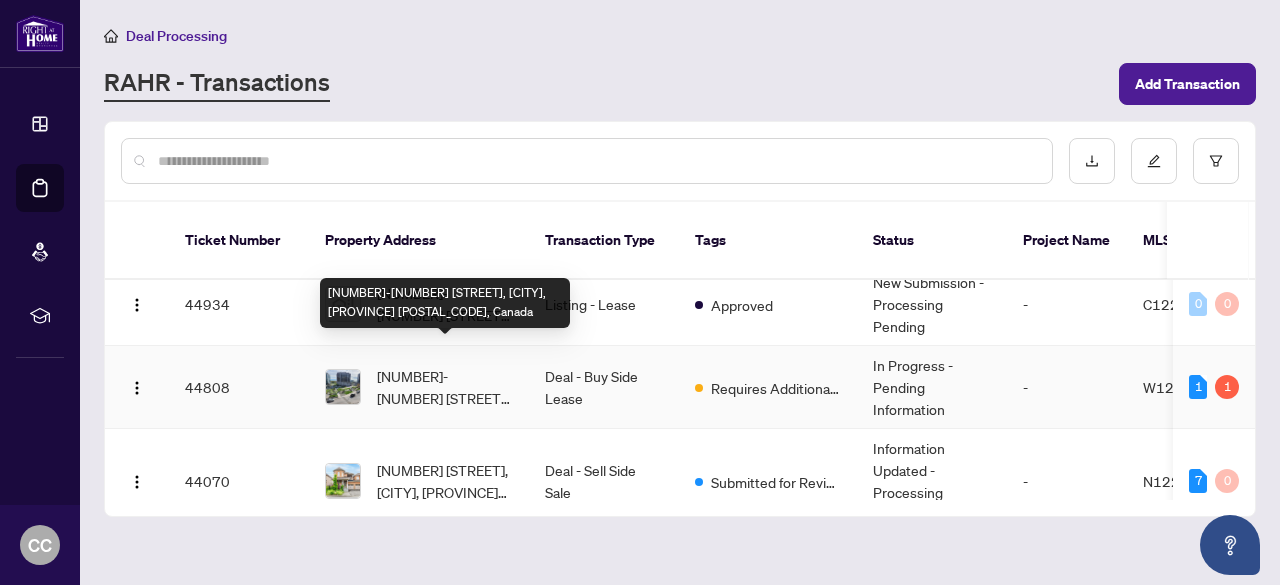 click on "[NUMBER]-[NUMBER] [STREET], [CITY], [PROVINCE] [POSTAL_CODE], Canada" at bounding box center [445, 387] 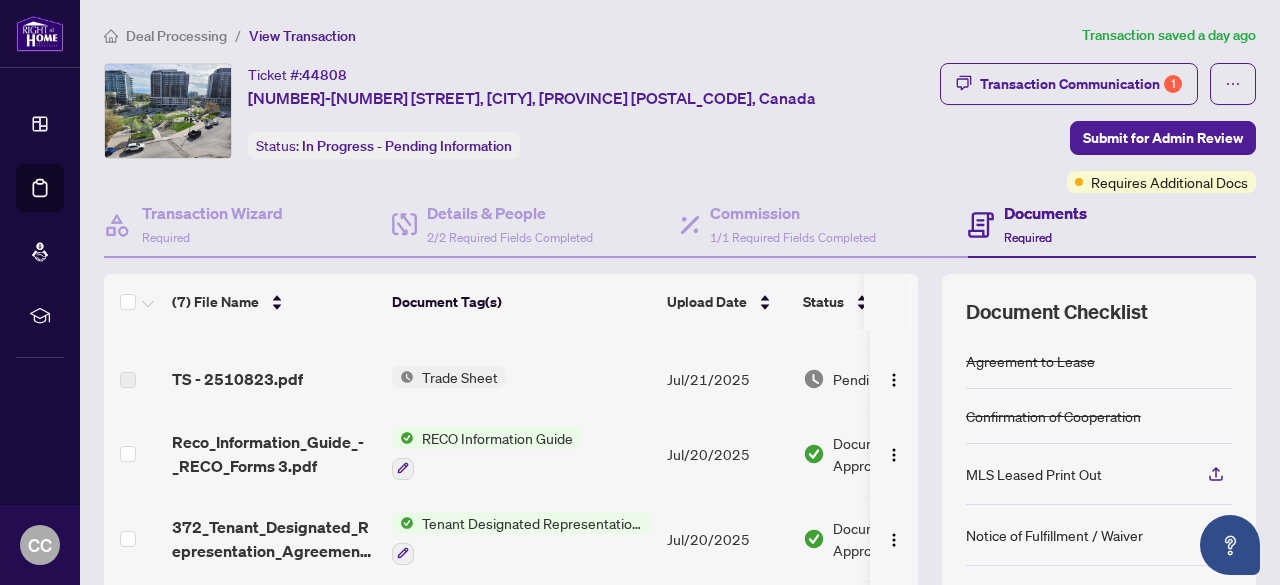 scroll, scrollTop: 274, scrollLeft: 0, axis: vertical 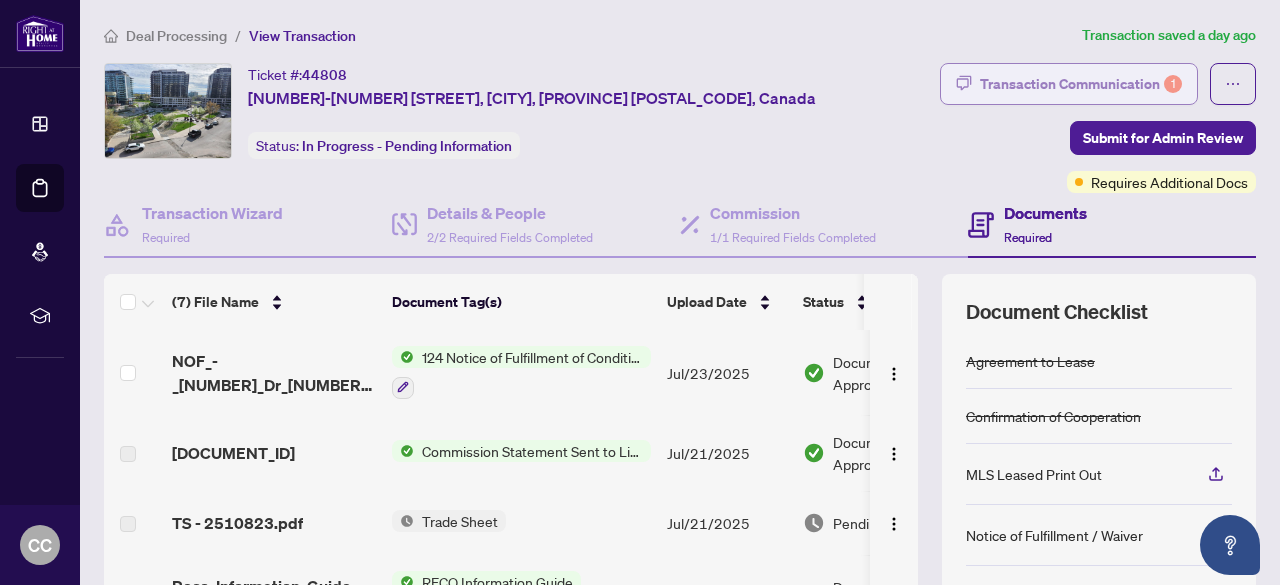 click on "Transaction Communication 1" at bounding box center [1081, 84] 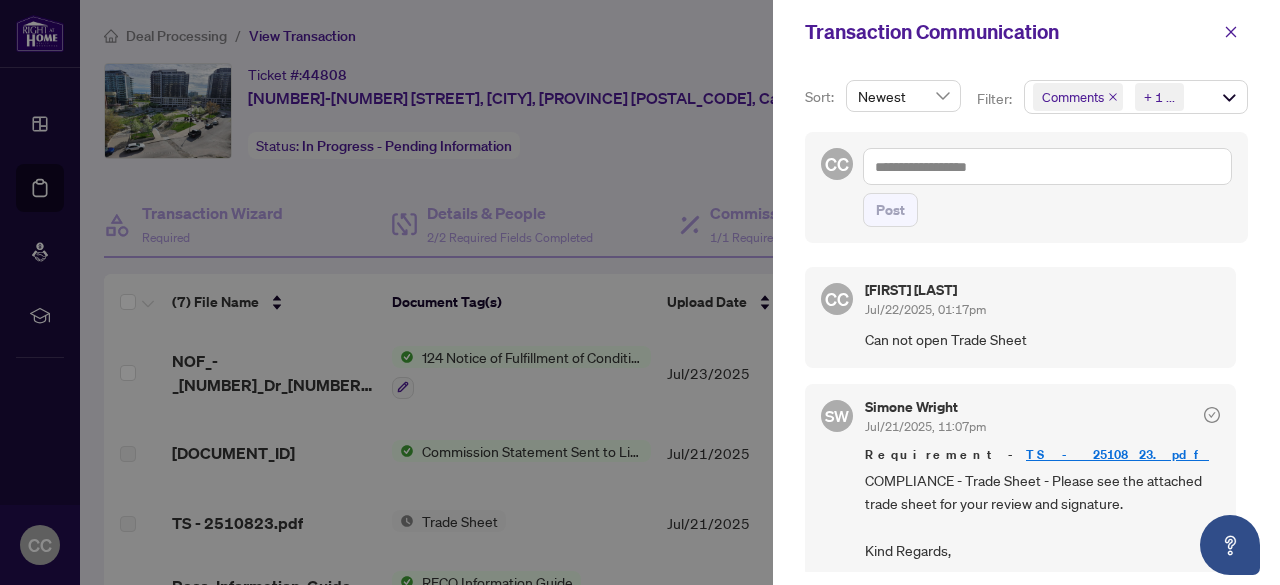 scroll, scrollTop: 3, scrollLeft: 0, axis: vertical 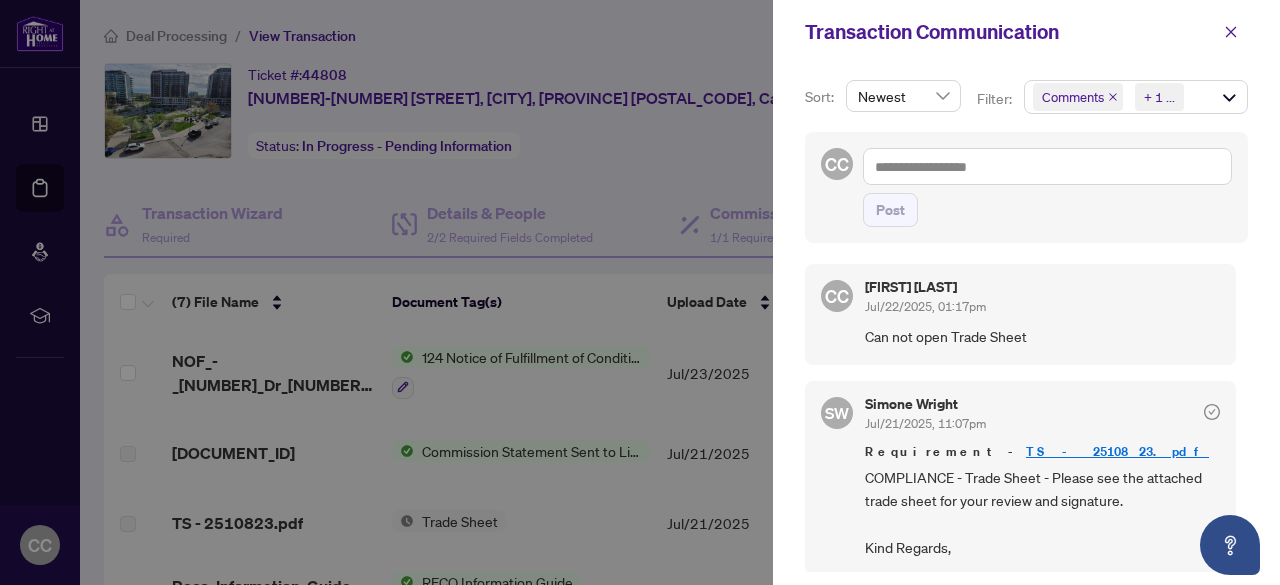 click on "TS - 2510823.pdf" at bounding box center [1117, 451] 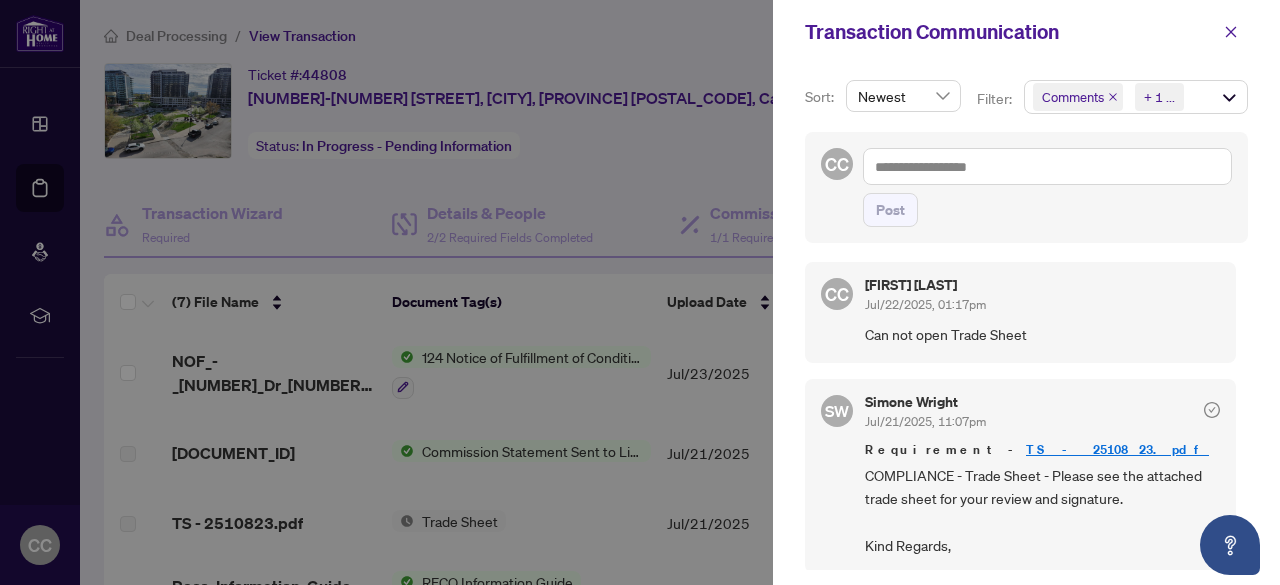 click 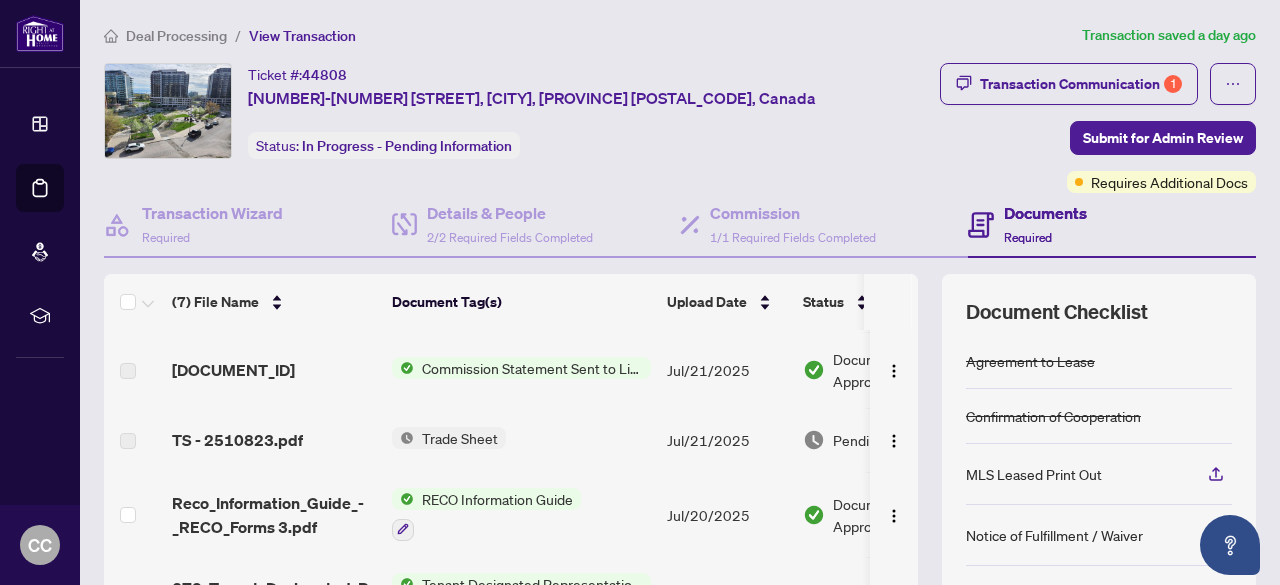 scroll, scrollTop: 100, scrollLeft: 0, axis: vertical 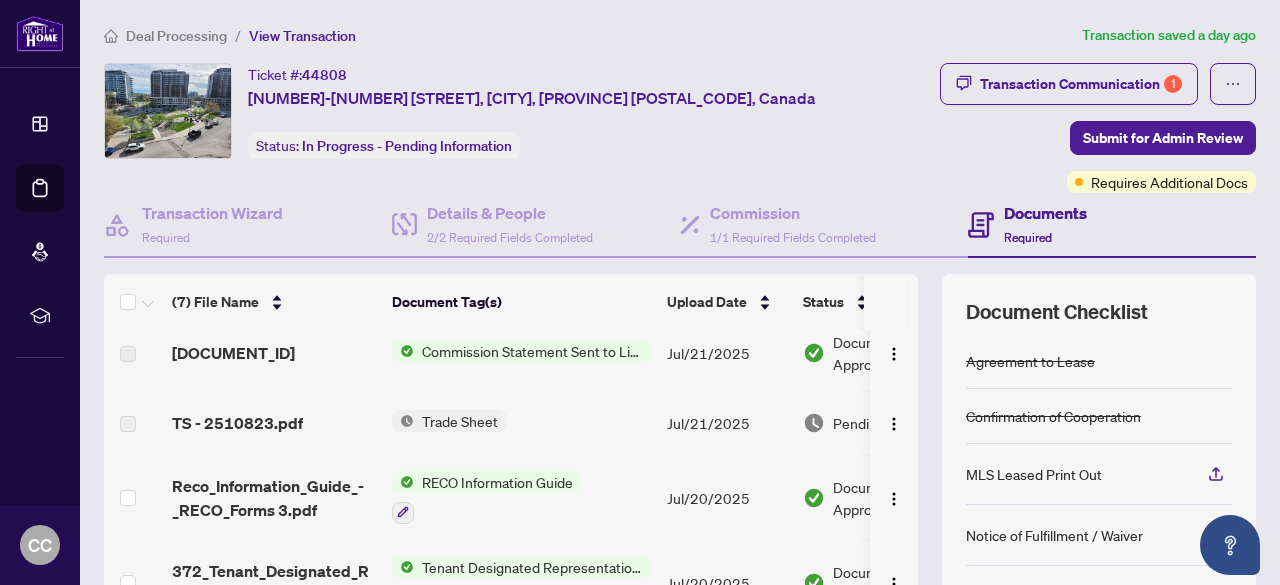 click on "Trade Sheet" at bounding box center [460, 421] 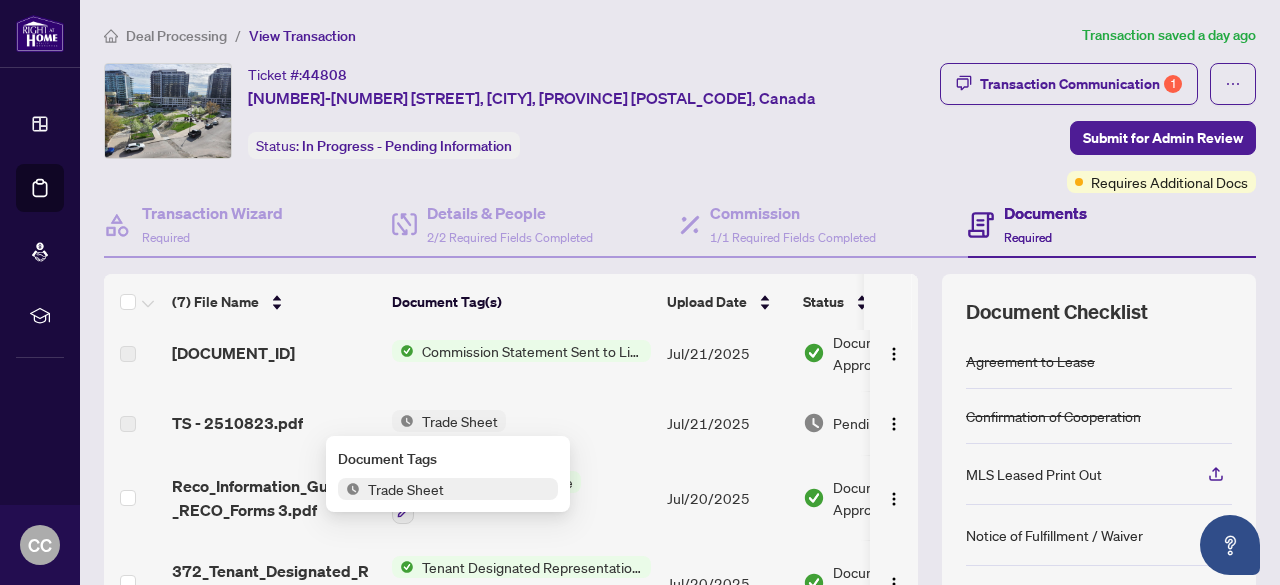 click on "Trade Sheet" at bounding box center [406, 489] 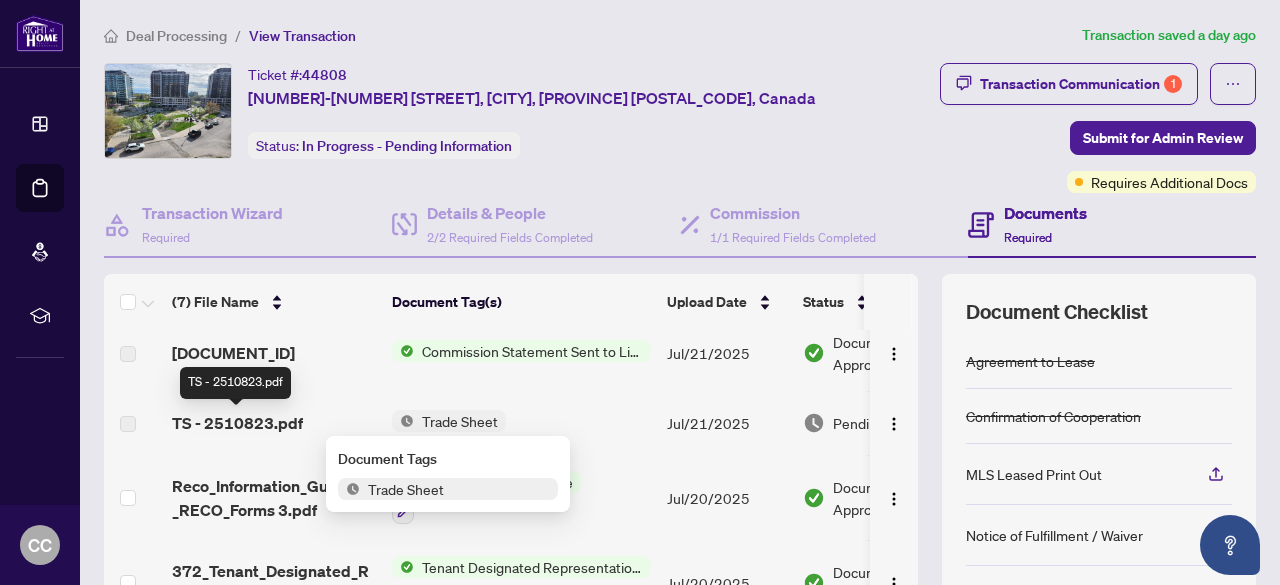 click on "TS - 2510823.pdf" at bounding box center [237, 423] 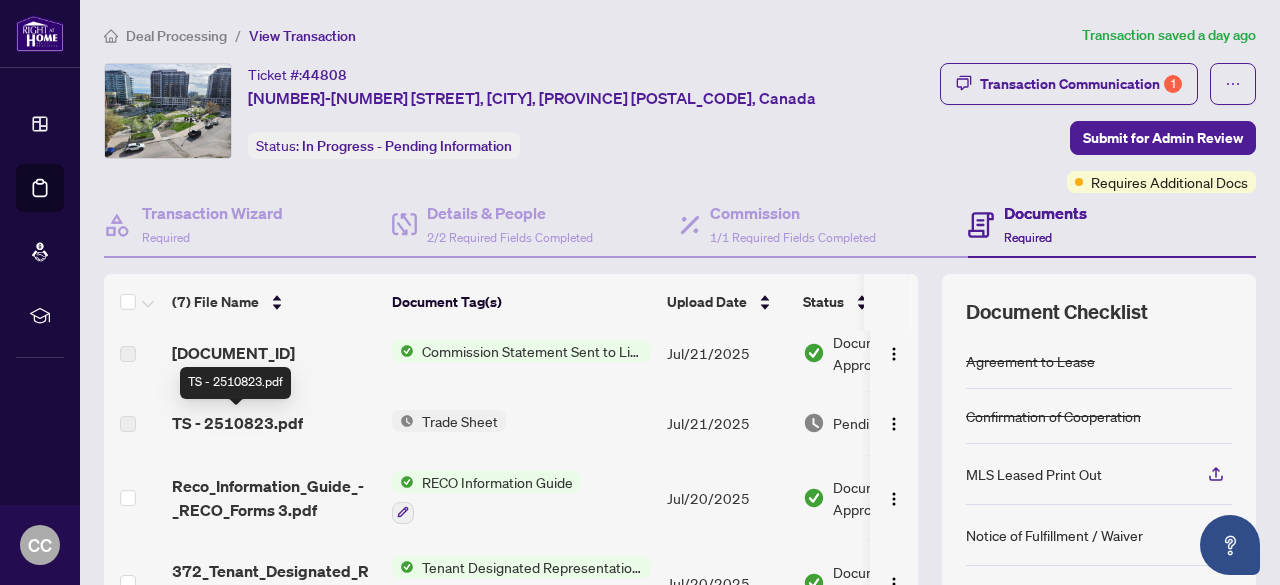 click on "TS - 2510823.pdf" at bounding box center [237, 423] 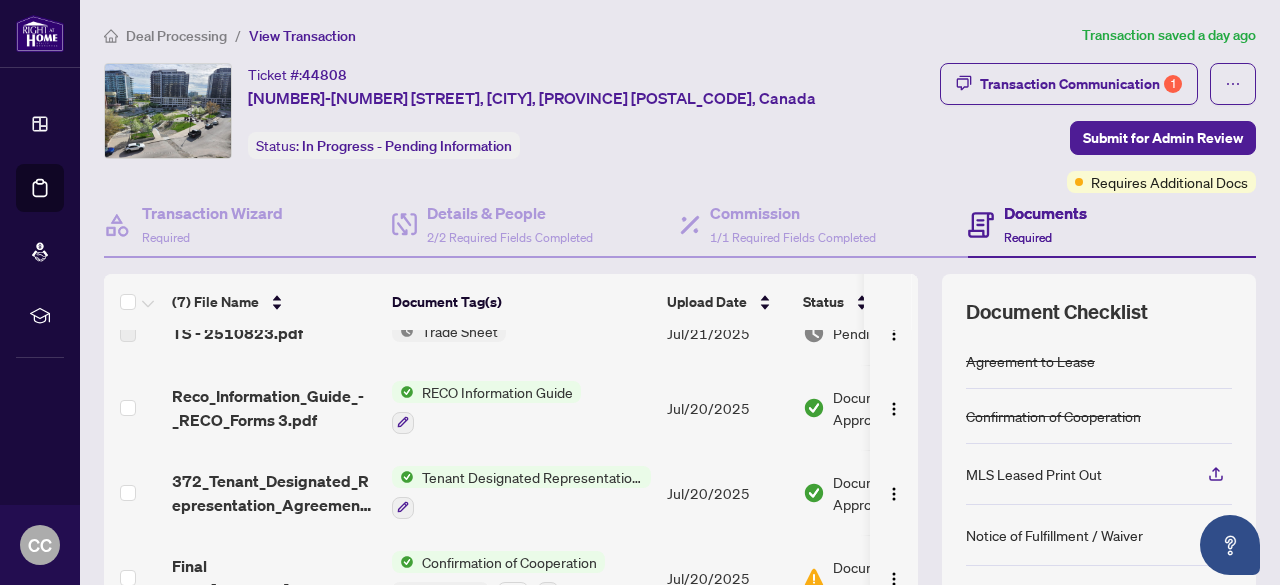 scroll, scrollTop: 274, scrollLeft: 0, axis: vertical 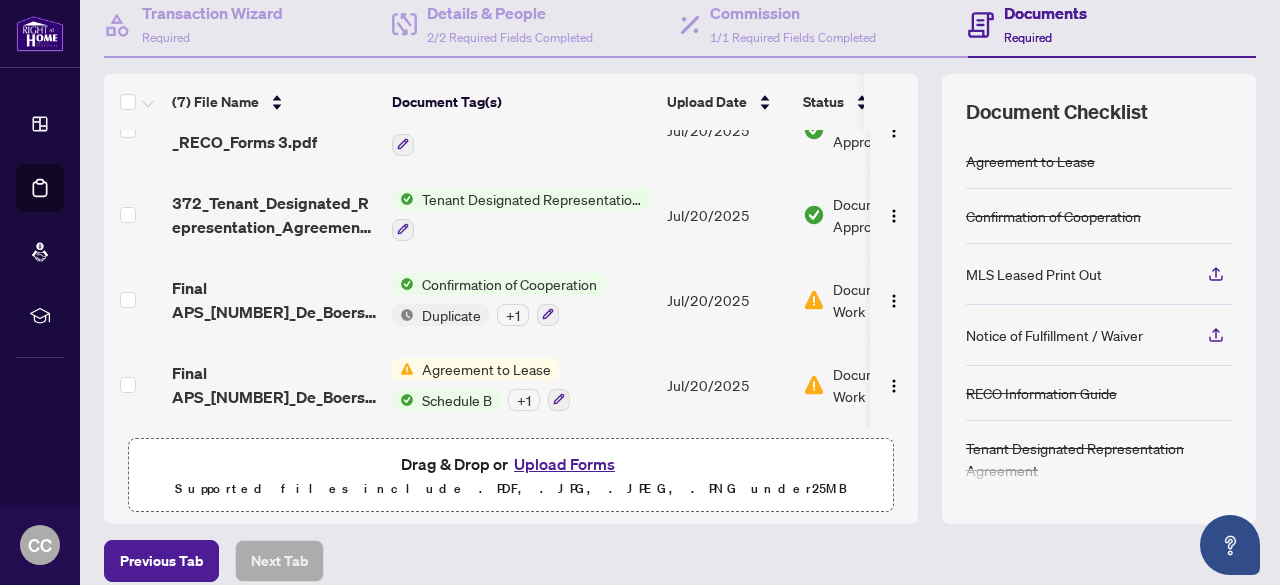 drag, startPoint x: 758, startPoint y: 419, endPoint x: 876, endPoint y: 421, distance: 118.016945 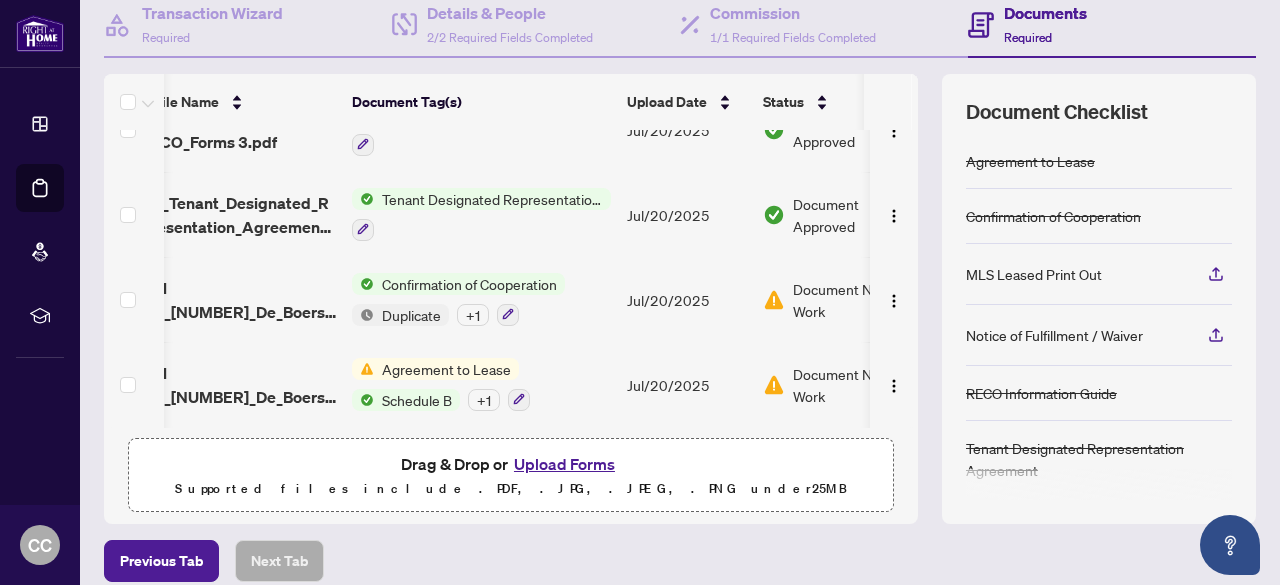 scroll, scrollTop: 274, scrollLeft: 66, axis: both 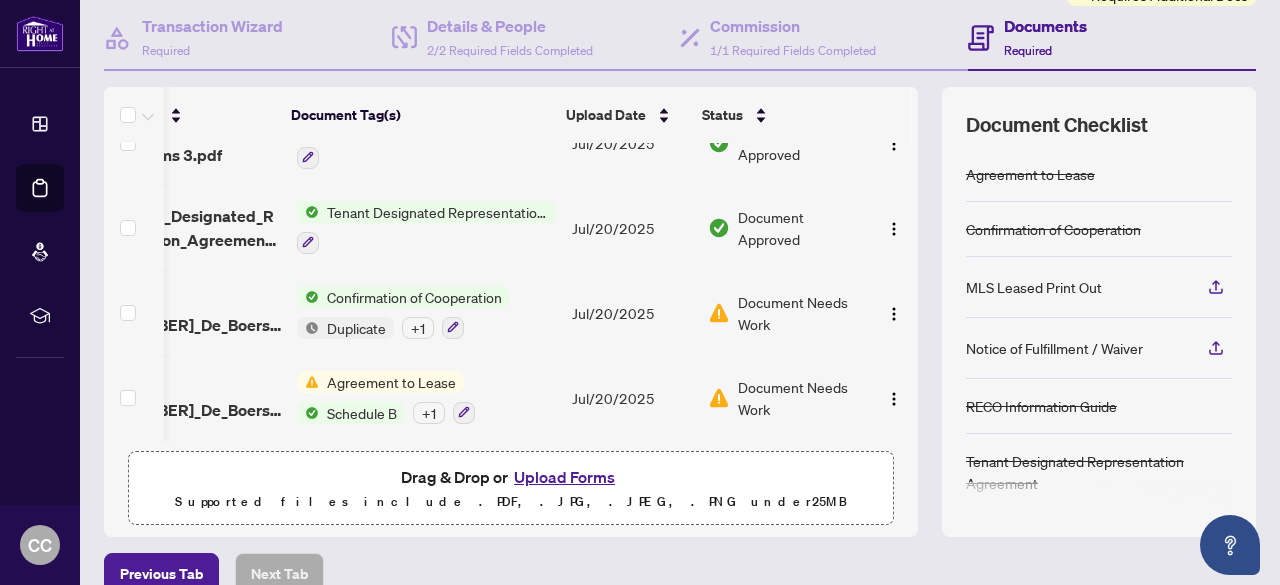 click on "Documents" at bounding box center (1045, 26) 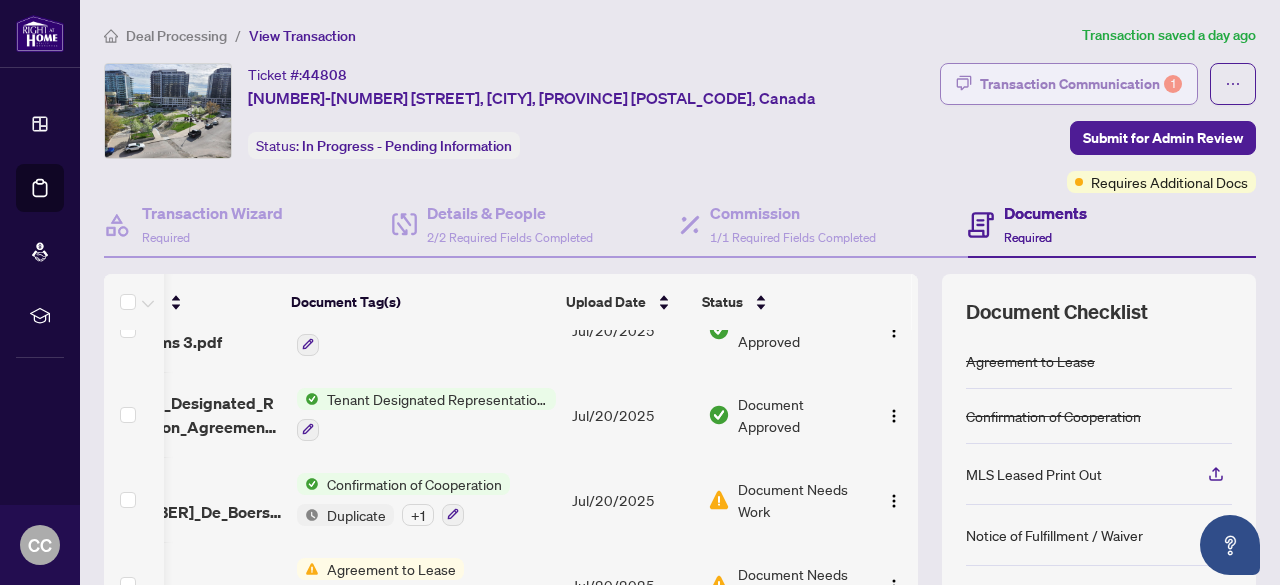 click on "Transaction Communication 1" at bounding box center (1081, 84) 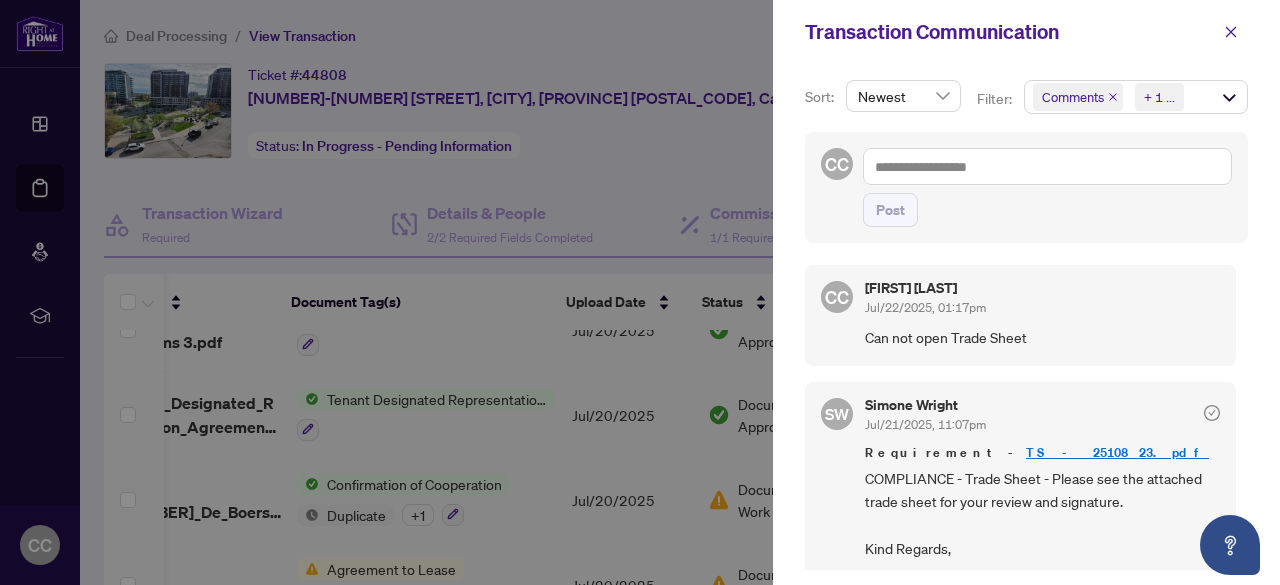 click on "Comments Requirements + 1 ..." at bounding box center (1136, 97) 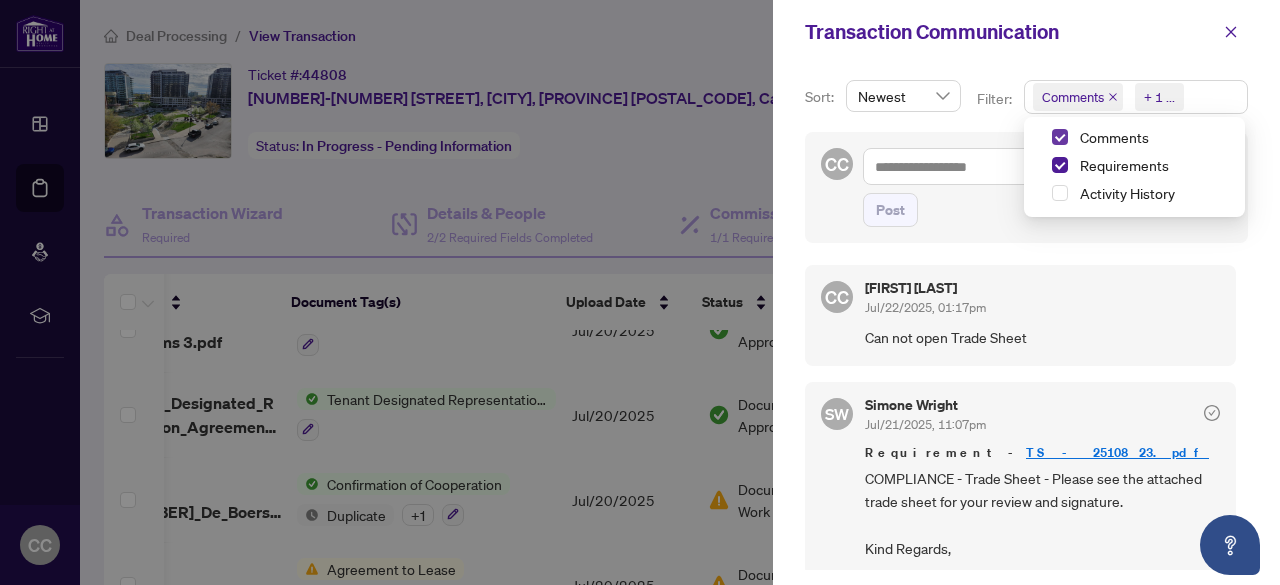 click at bounding box center (1060, 137) 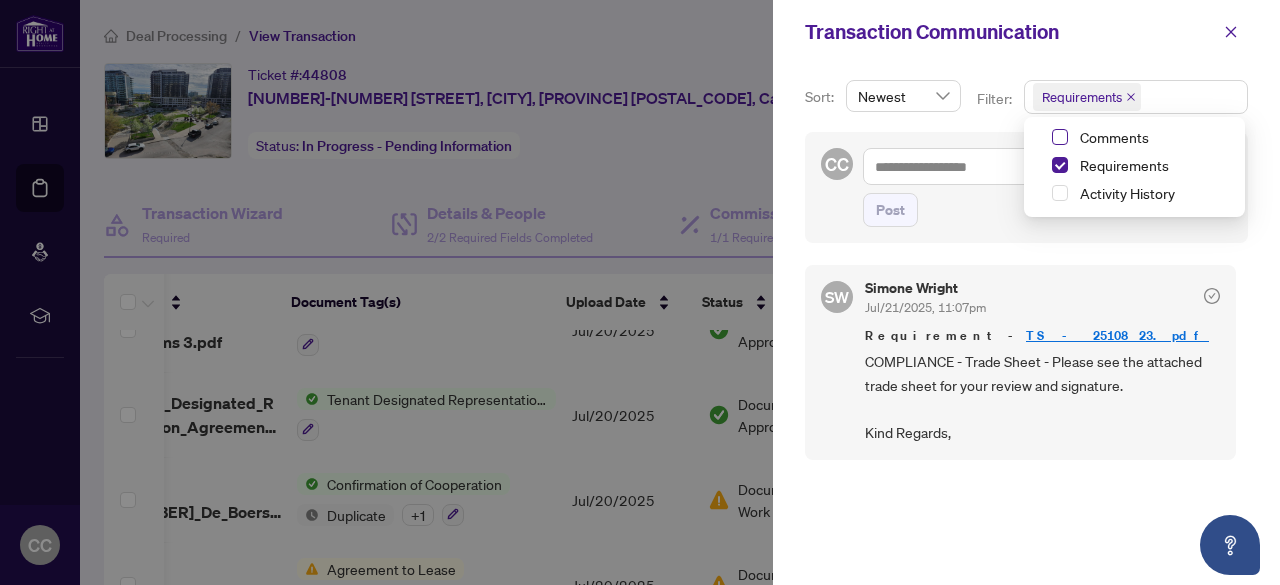 click at bounding box center [1060, 137] 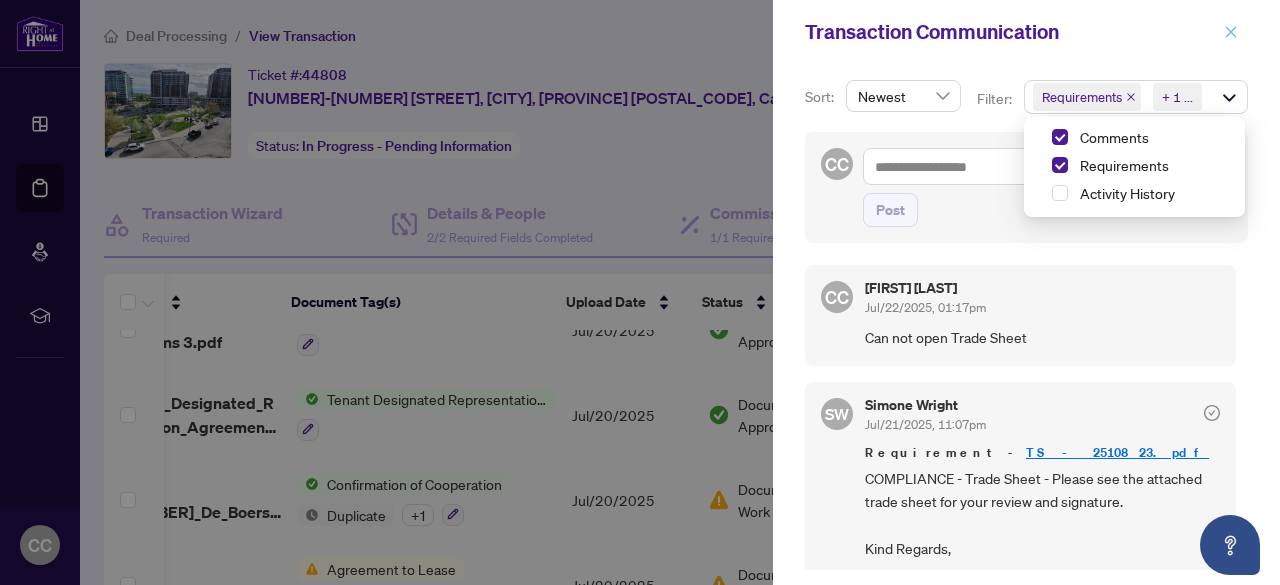 click 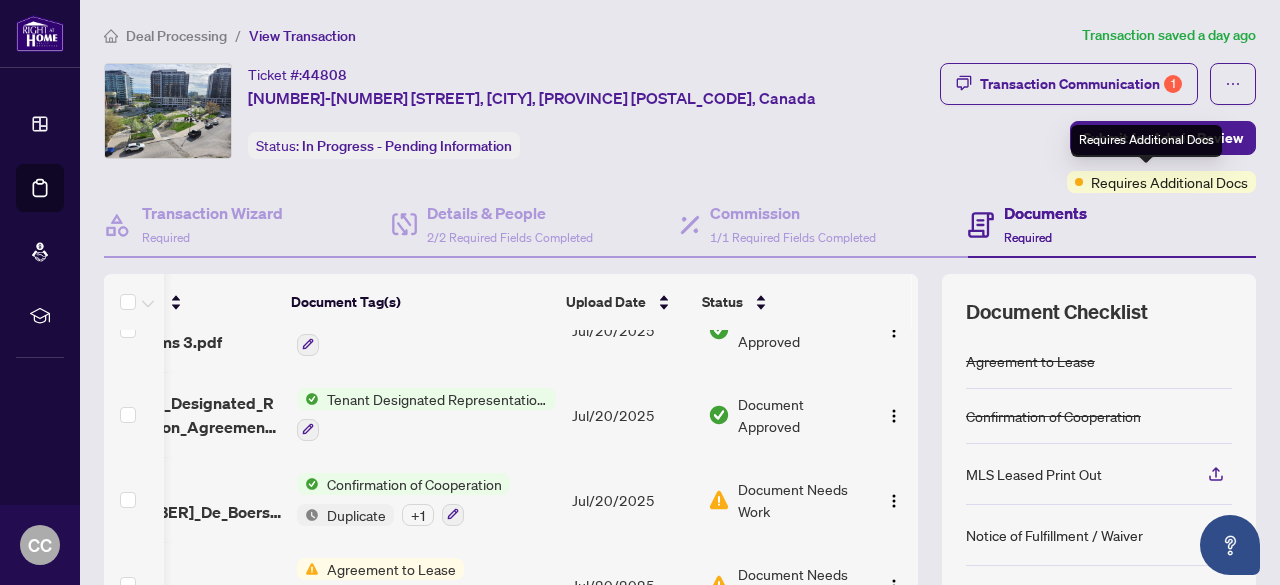 click on "Requires Additional Docs" at bounding box center (1169, 182) 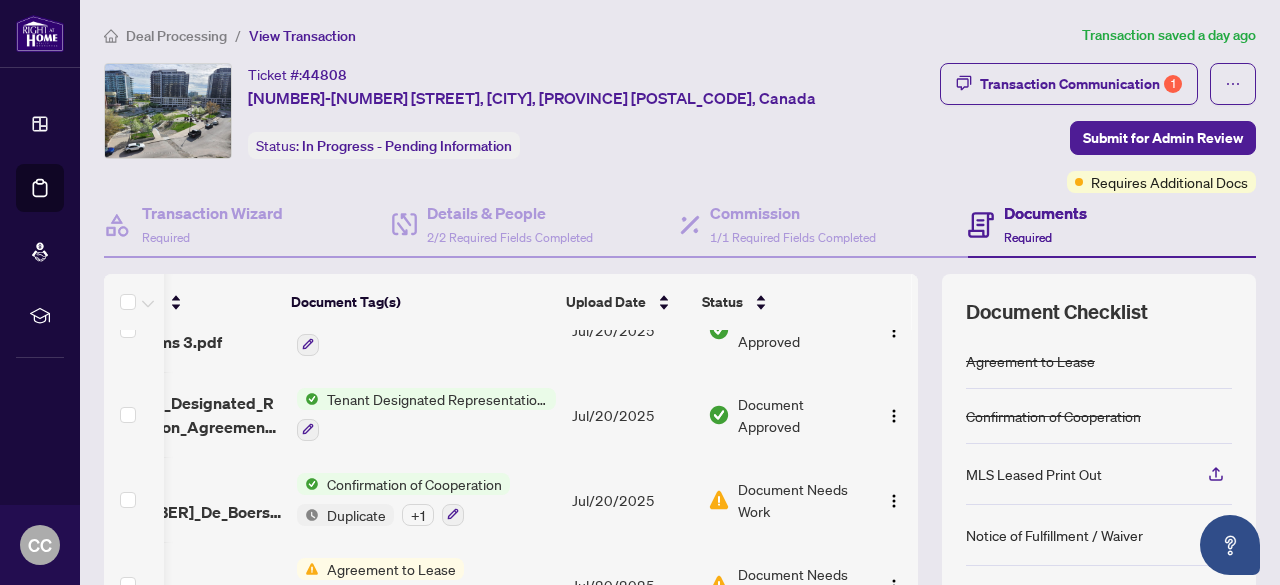 click on "Documents Required" at bounding box center [1112, 225] 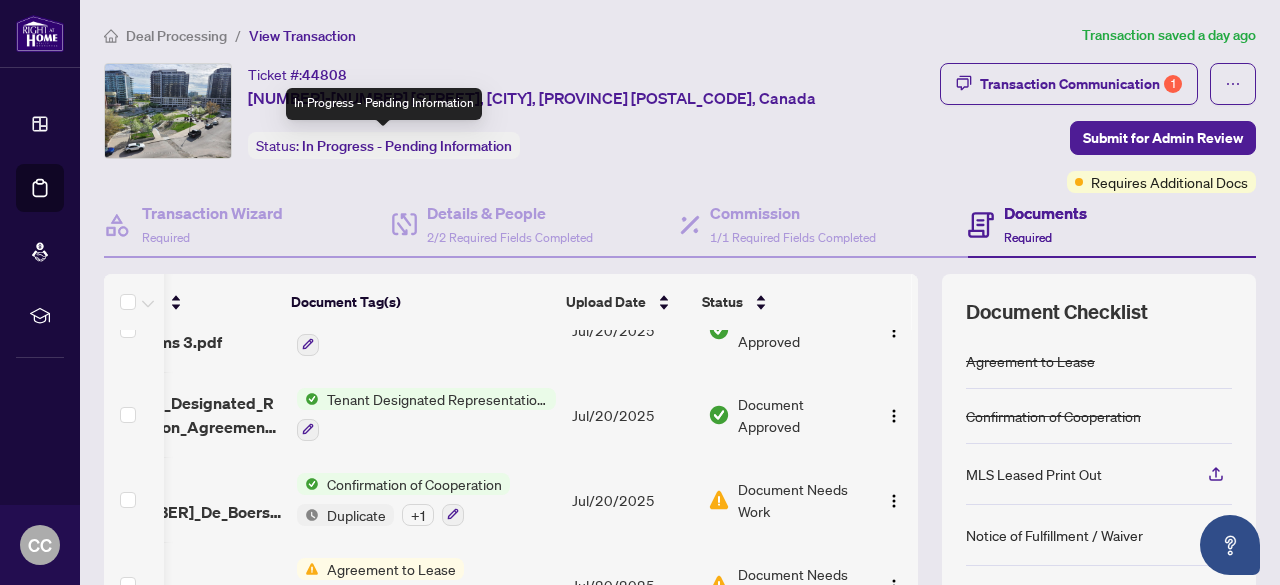 click on "In Progress - Pending Information" at bounding box center (407, 146) 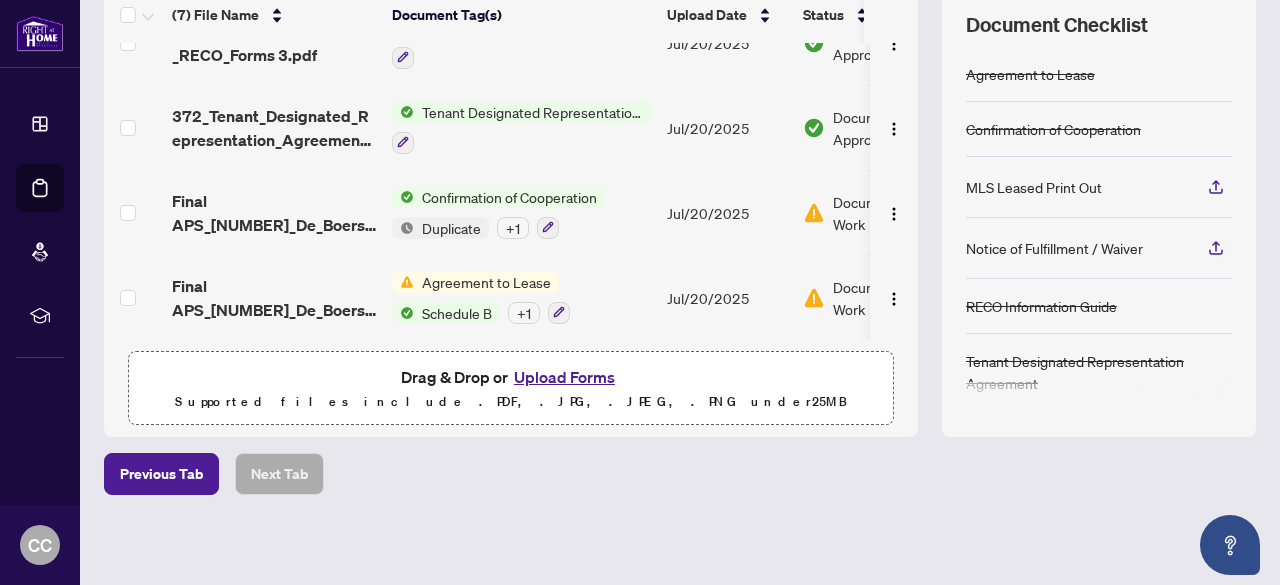click on "+ 1" at bounding box center (513, 228) 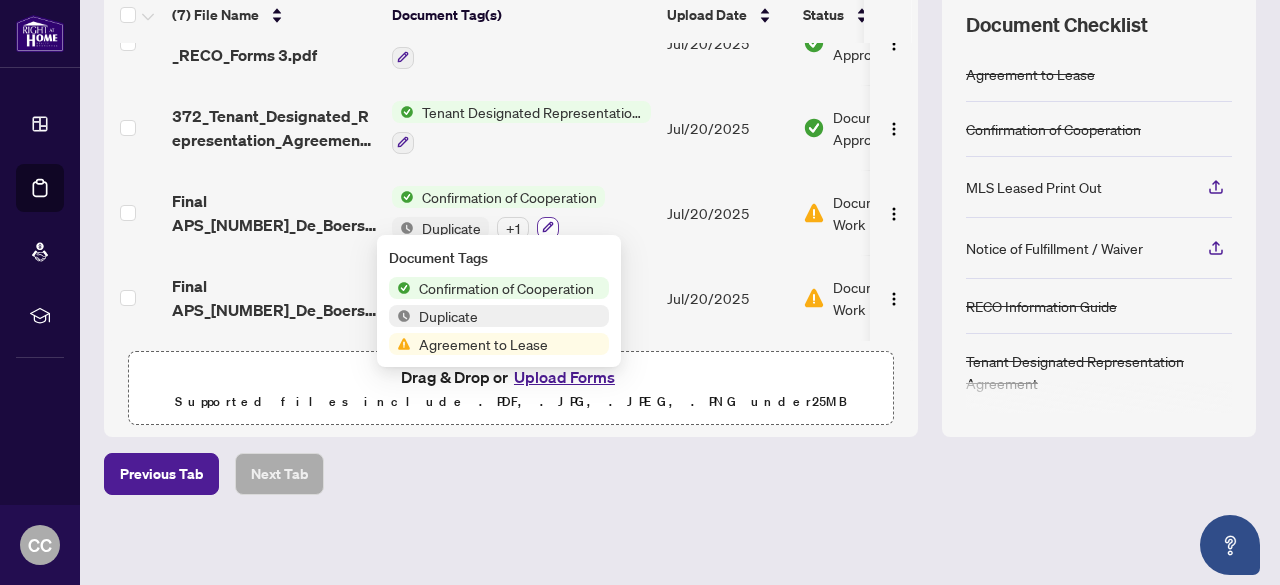 click 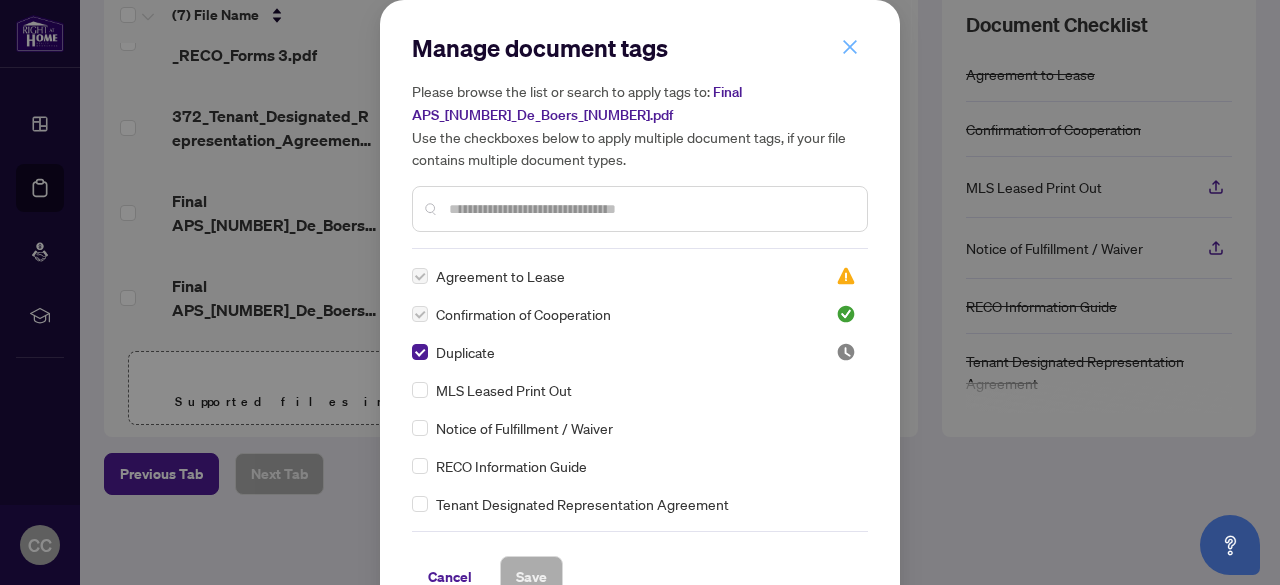 click 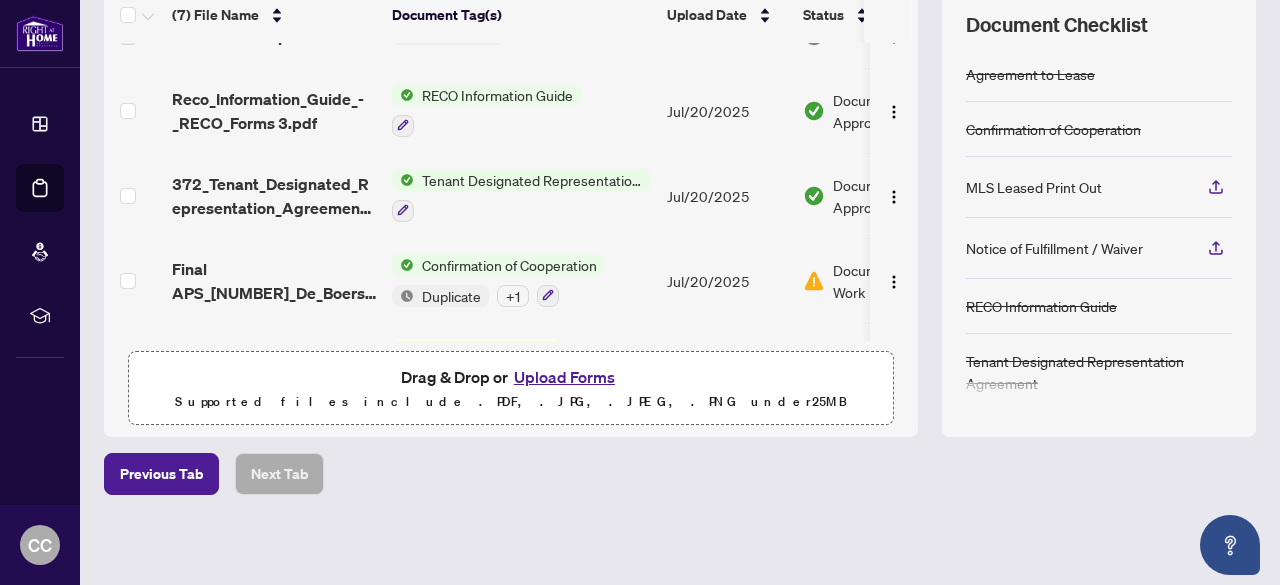 scroll, scrollTop: 274, scrollLeft: 0, axis: vertical 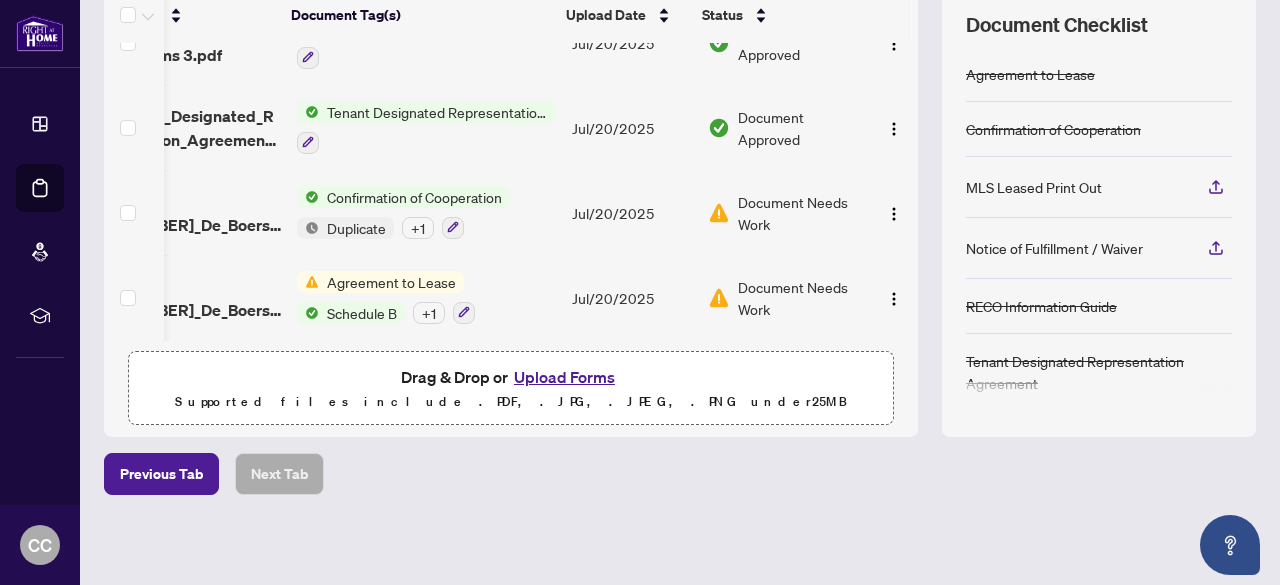 click on "Document Needs Work" at bounding box center [800, 213] 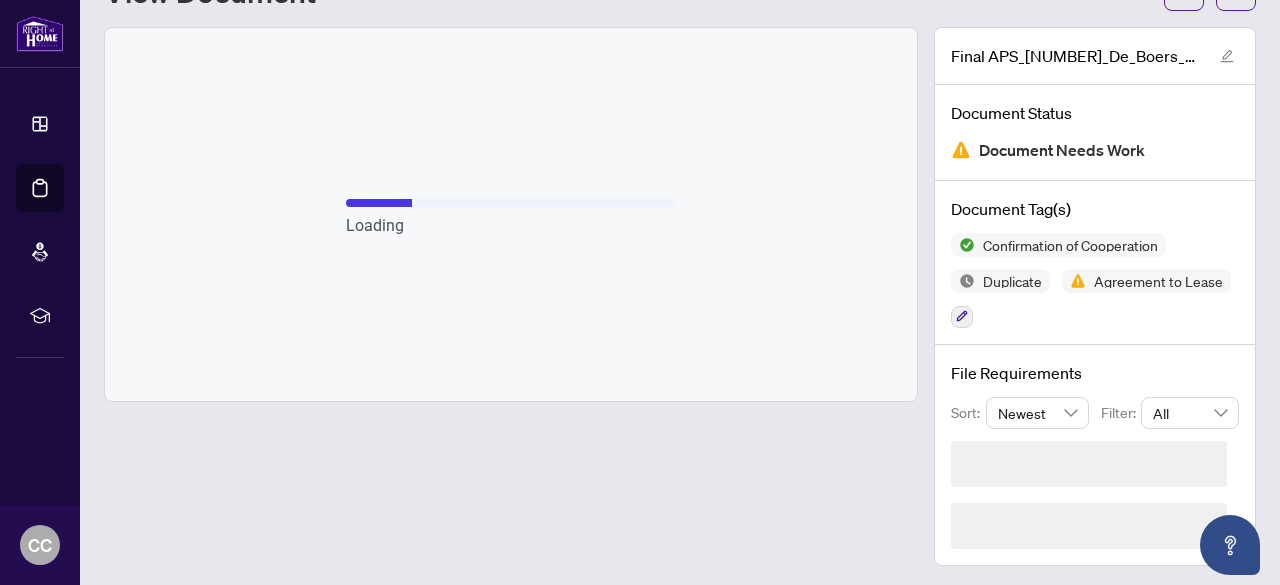 scroll, scrollTop: 30, scrollLeft: 0, axis: vertical 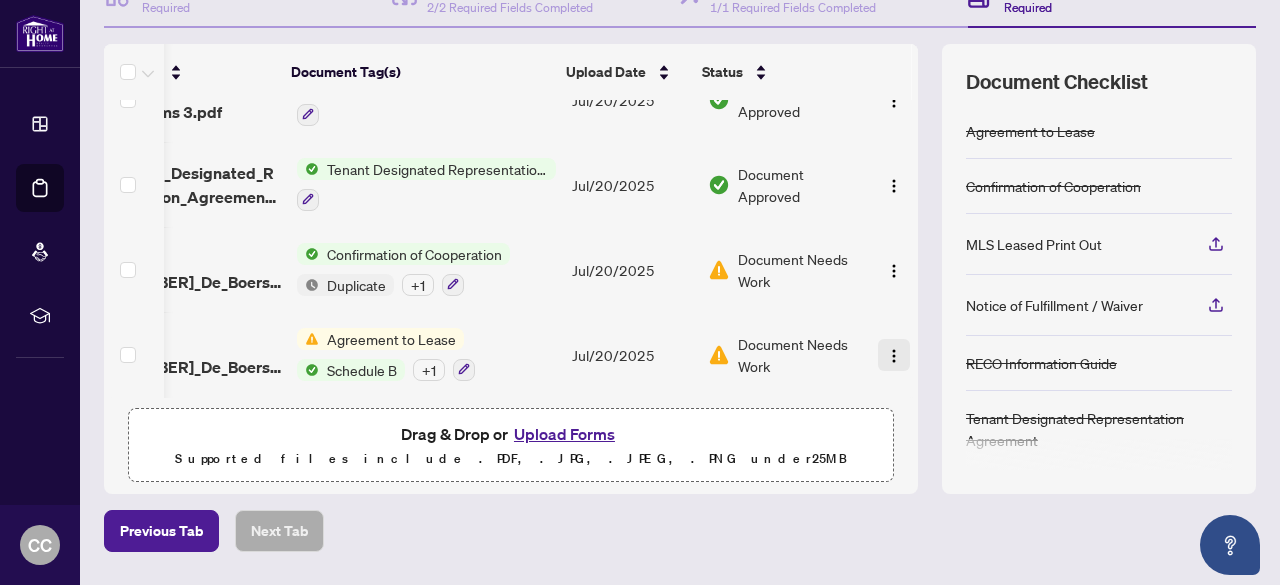 click at bounding box center (894, 356) 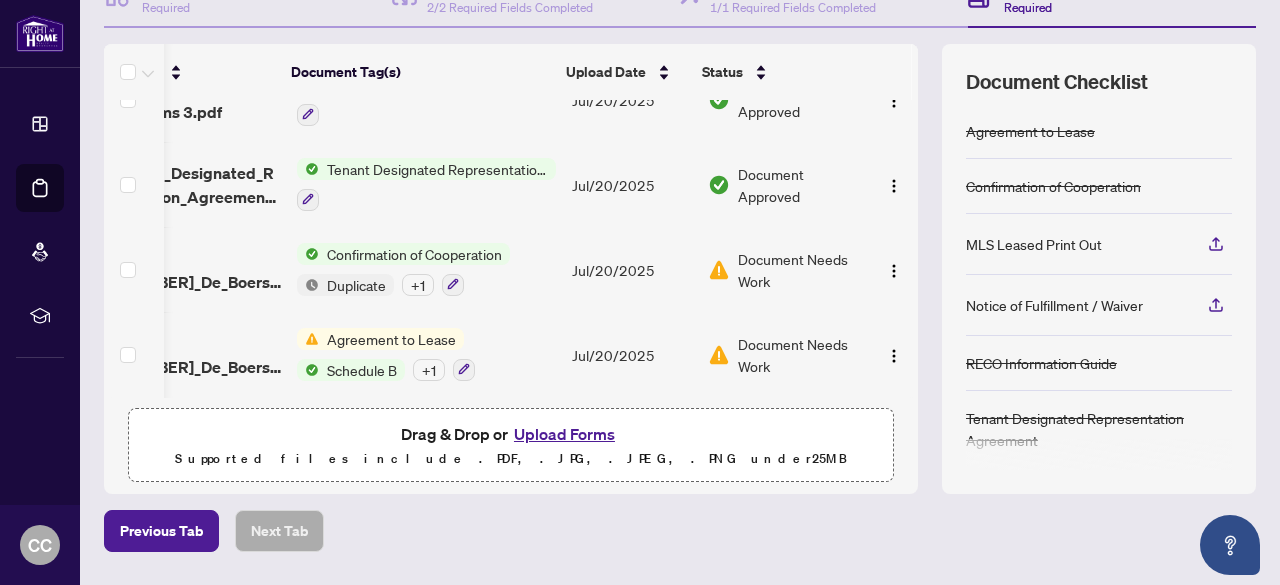 click on "Document Needs Work" at bounding box center (800, 355) 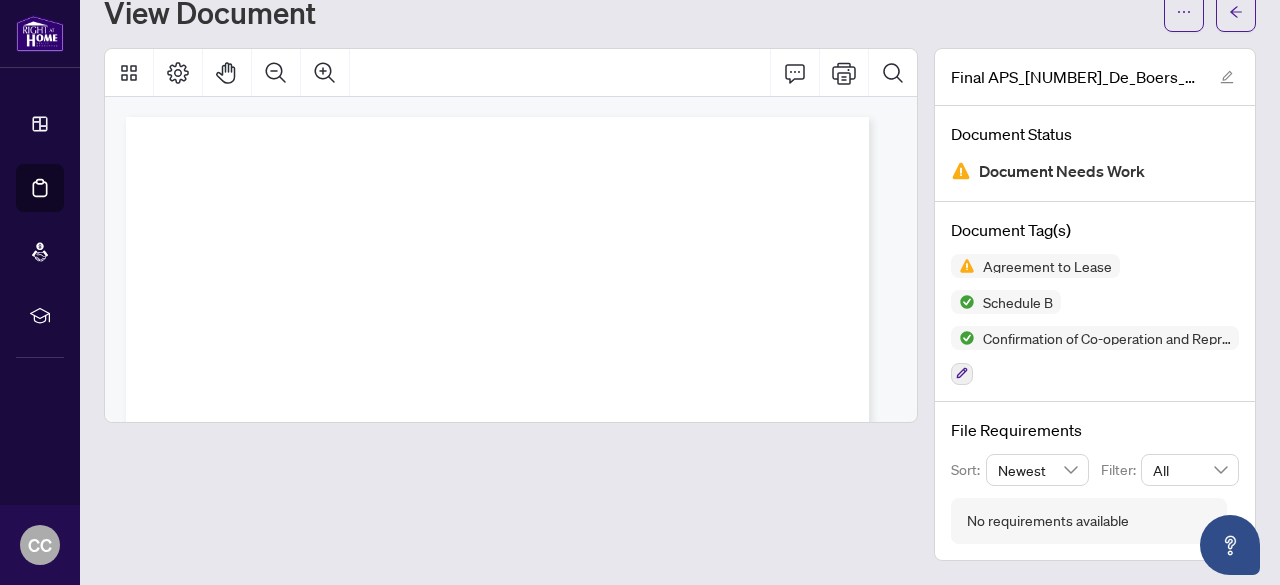 scroll, scrollTop: 30, scrollLeft: 0, axis: vertical 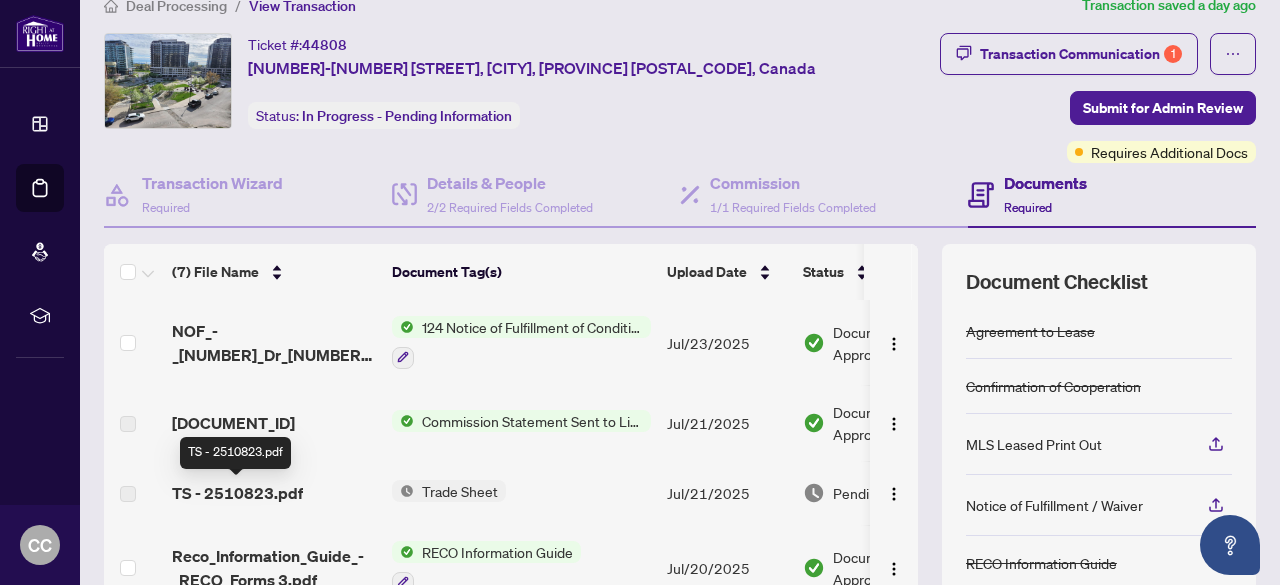 click on "TS - 2510823.pdf" at bounding box center (237, 493) 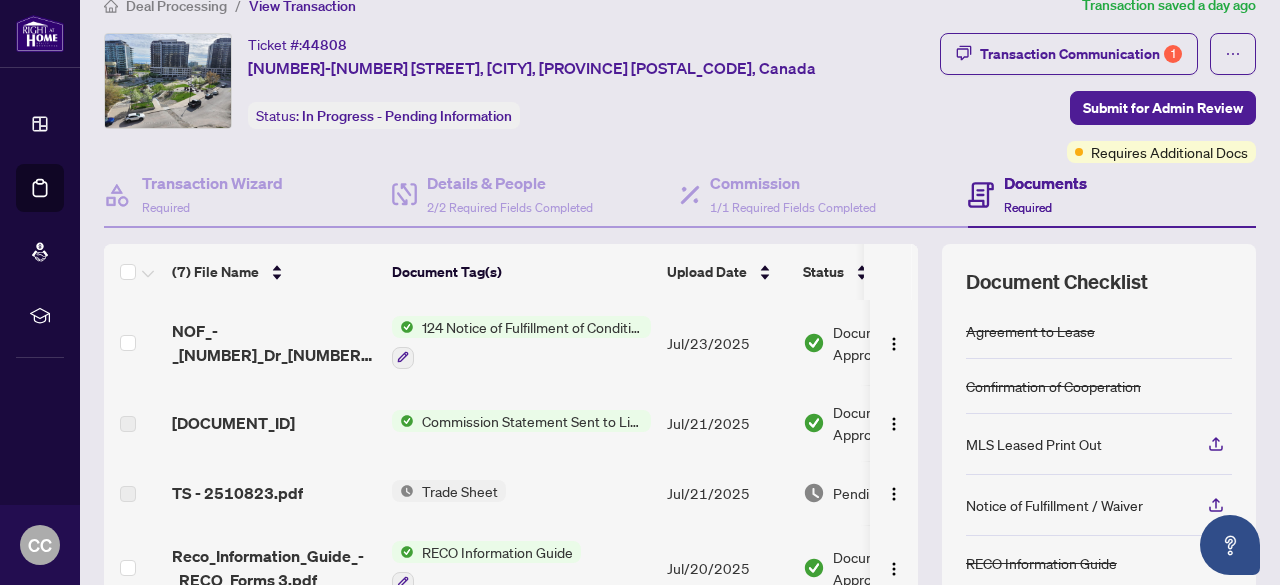 click on "Trade Sheet" at bounding box center [460, 491] 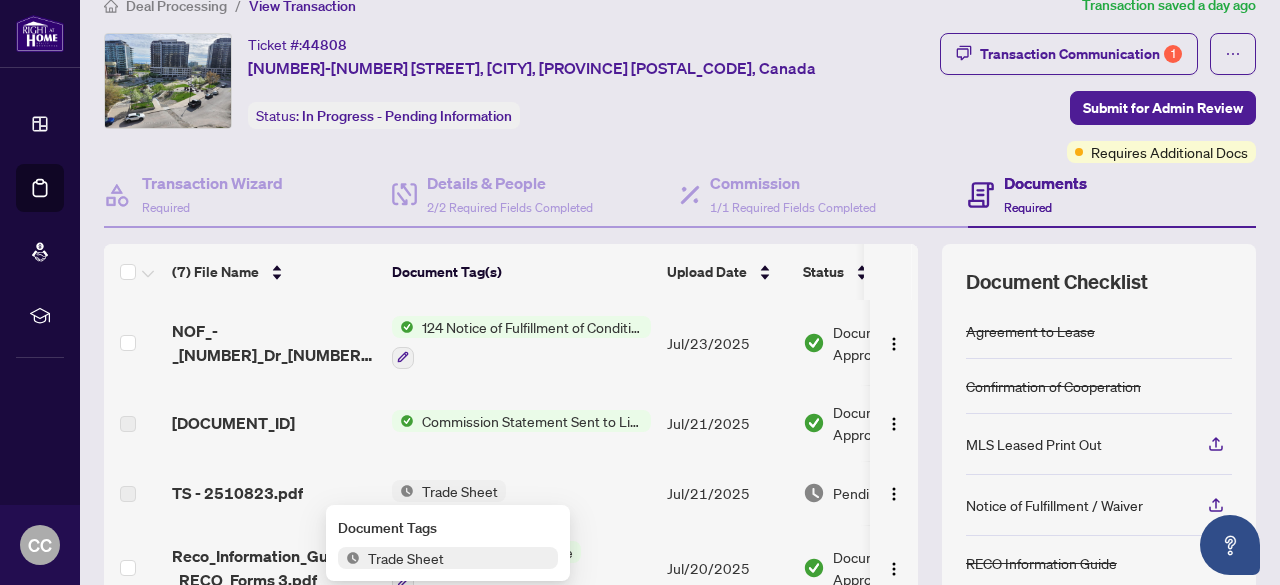 click on "Trade Sheet" at bounding box center [406, 558] 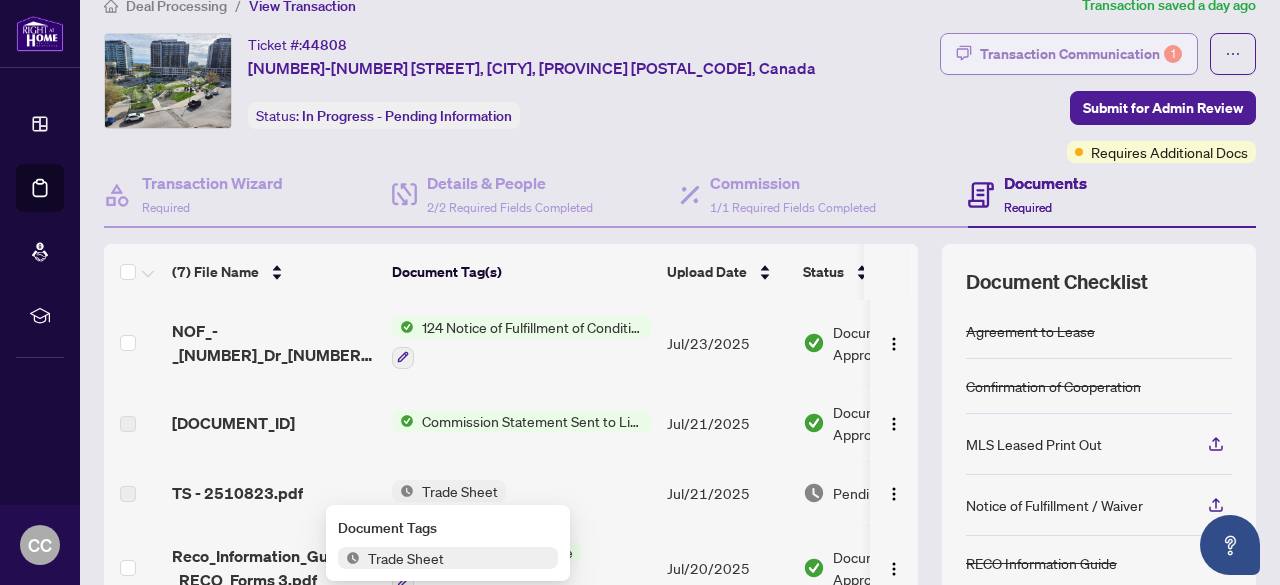 click on "Transaction Communication 1" at bounding box center (1081, 54) 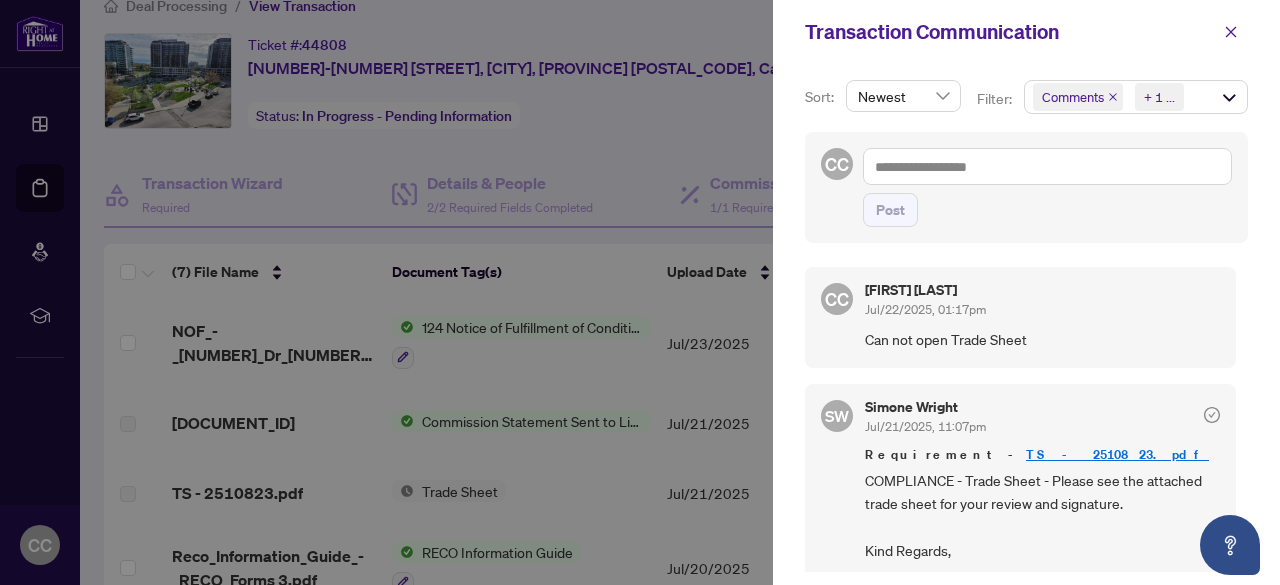 scroll, scrollTop: 3, scrollLeft: 0, axis: vertical 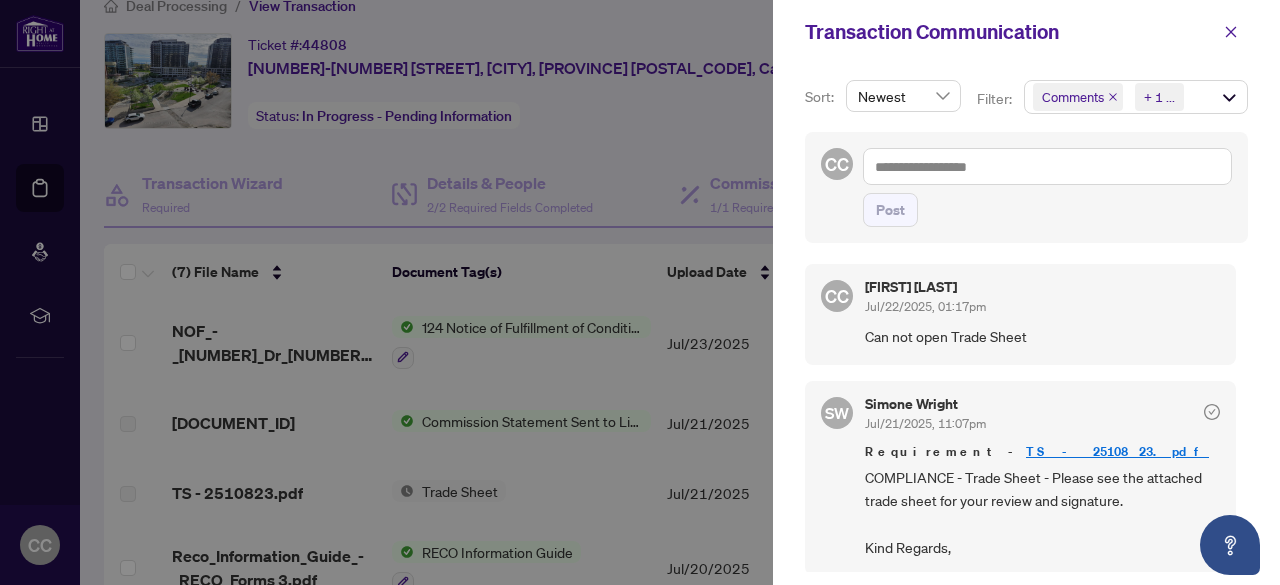 click on "TS - 2510823.pdf" at bounding box center (1117, 451) 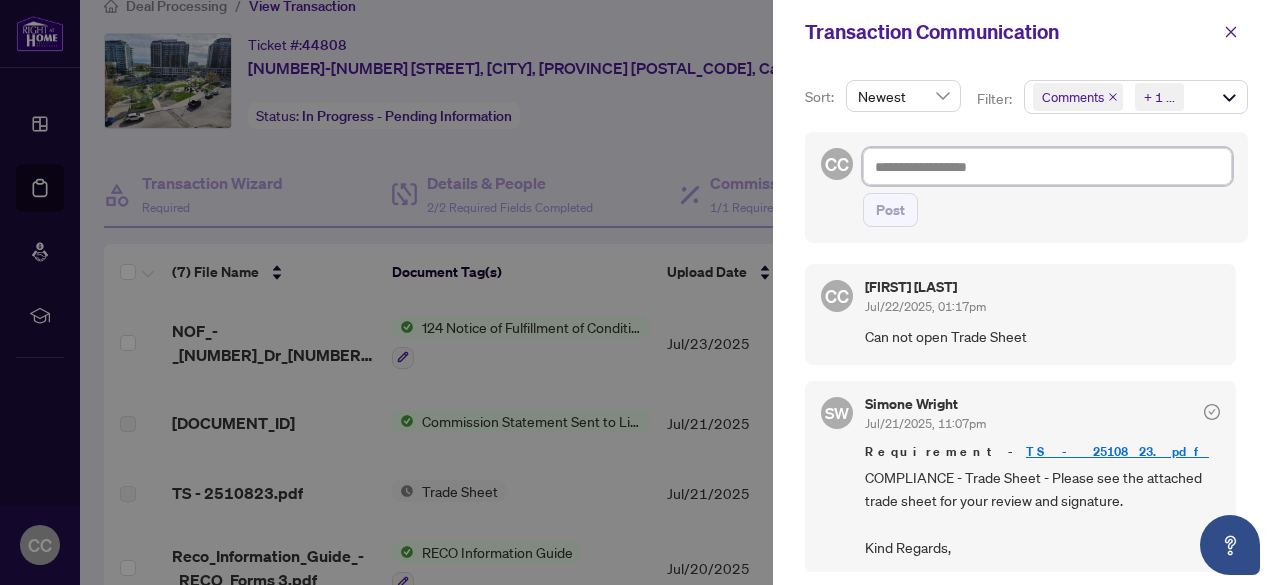click at bounding box center (1047, 166) 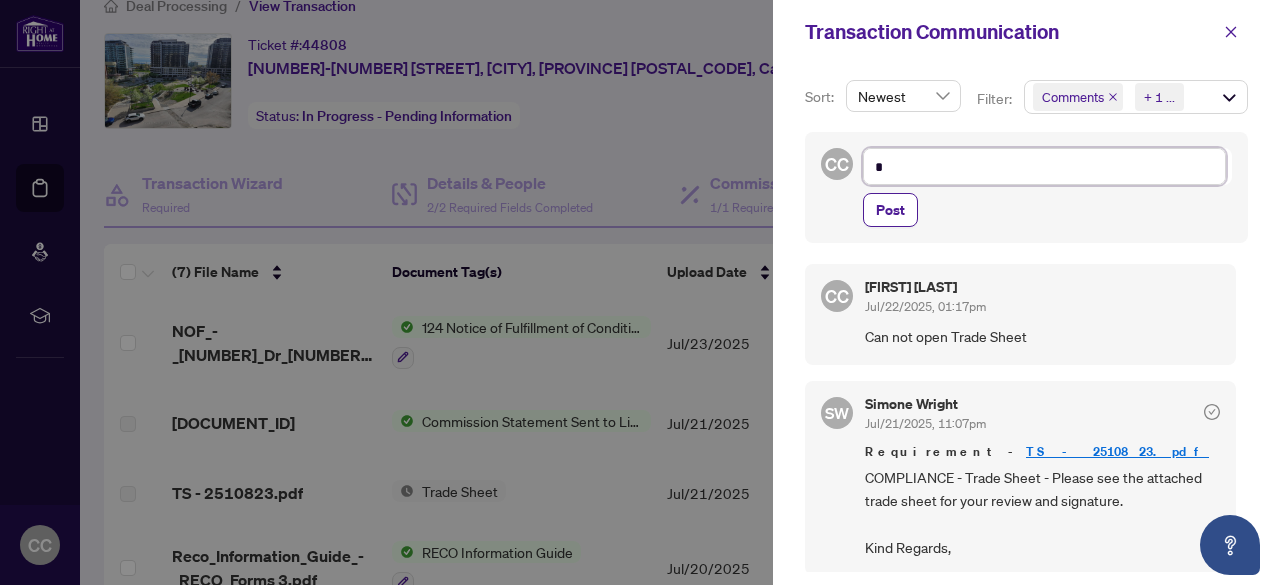 type on "**" 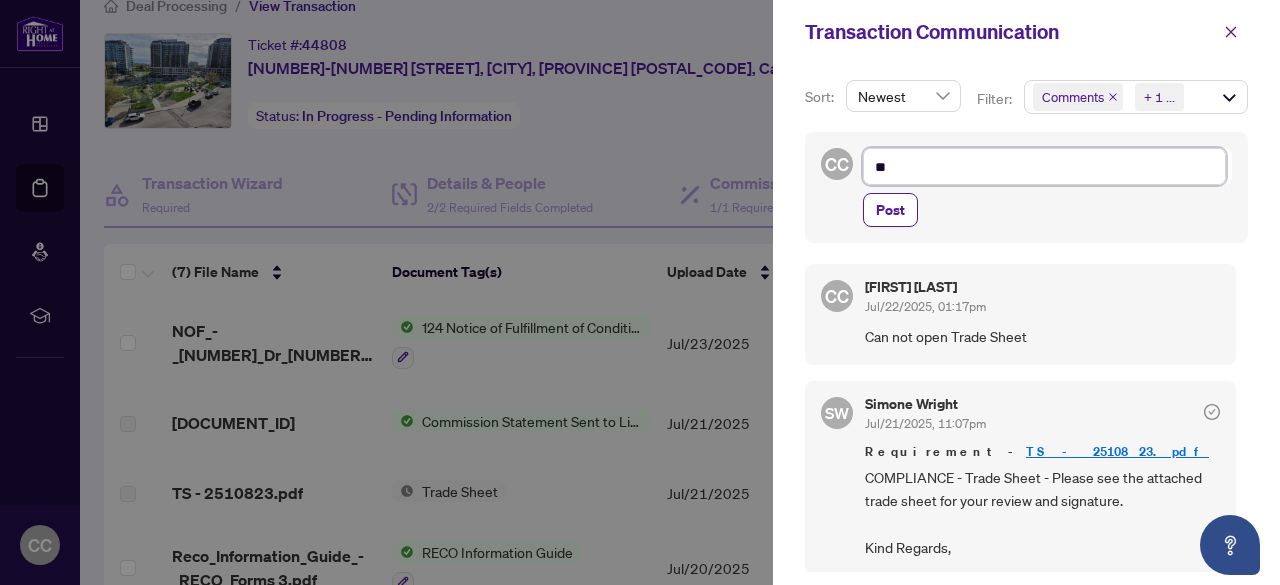 type on "*" 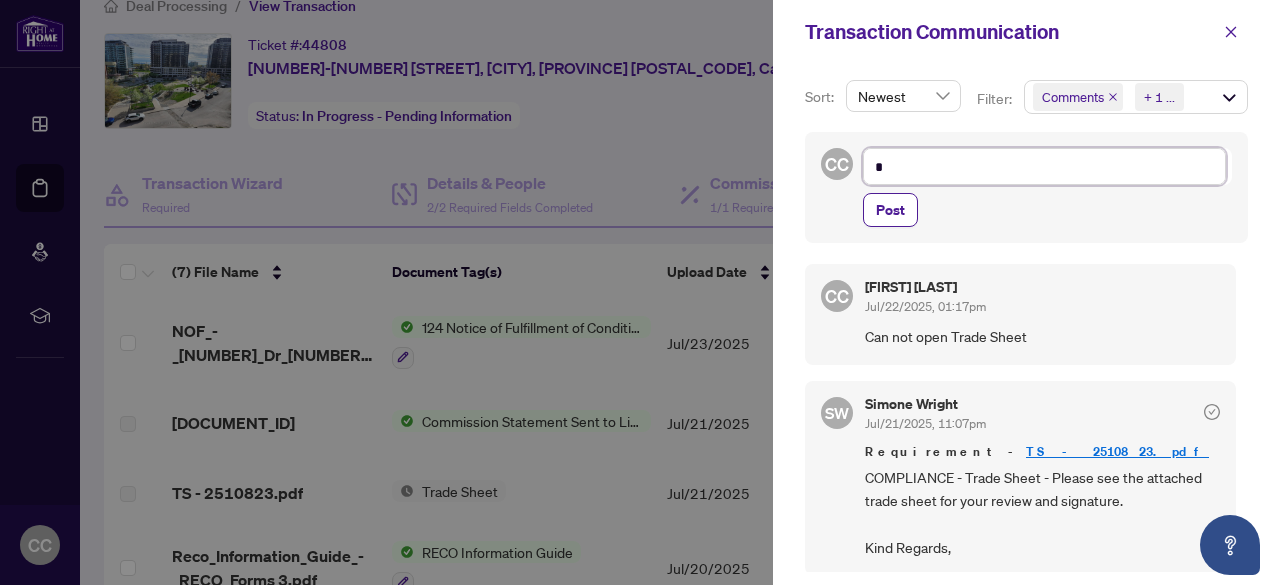 type on "**********" 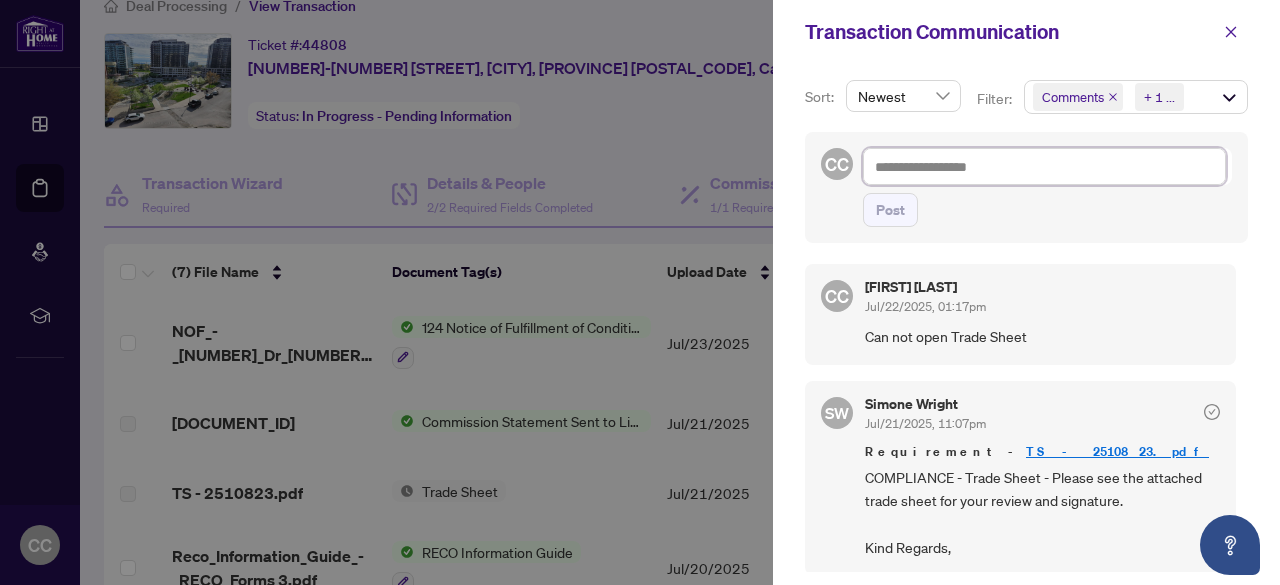 type on "*" 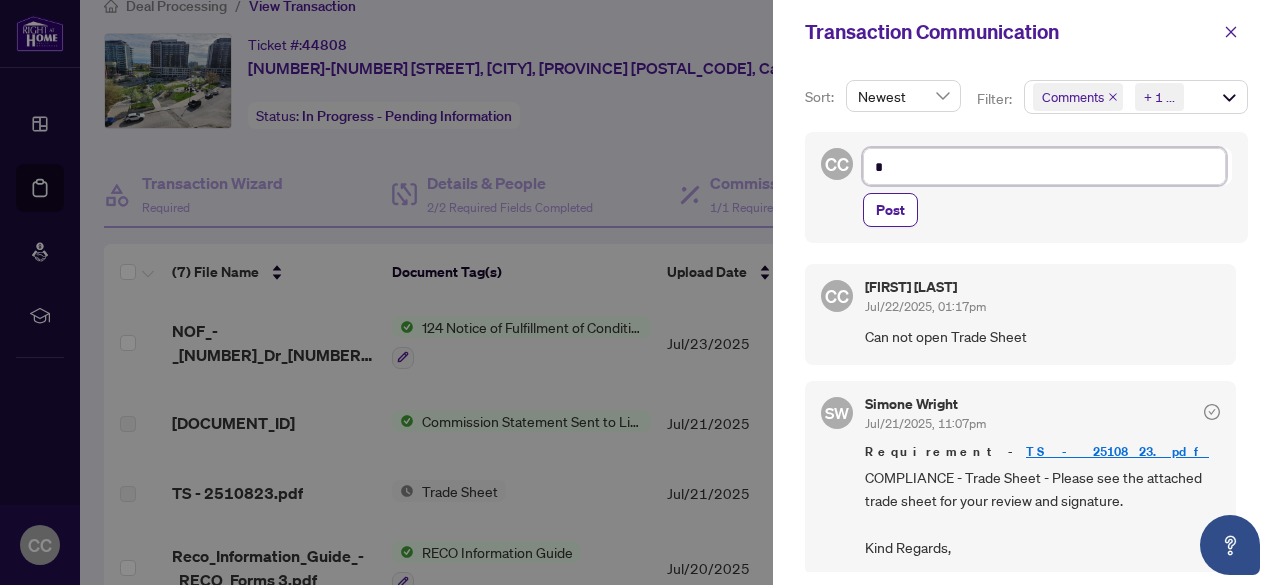 type on "**" 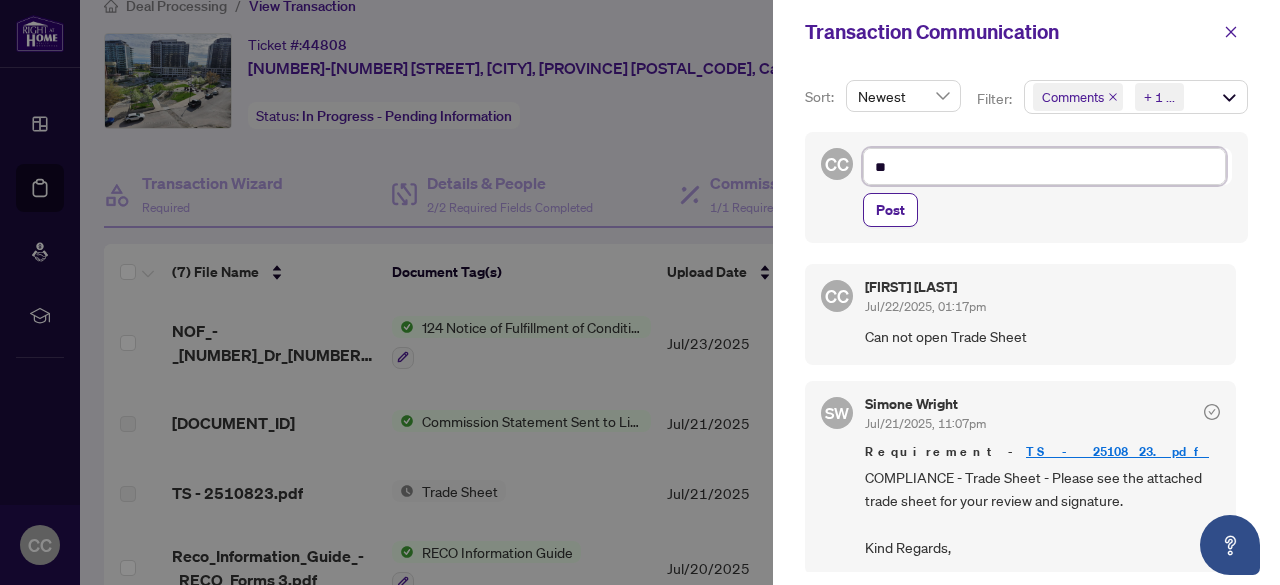 type on "***" 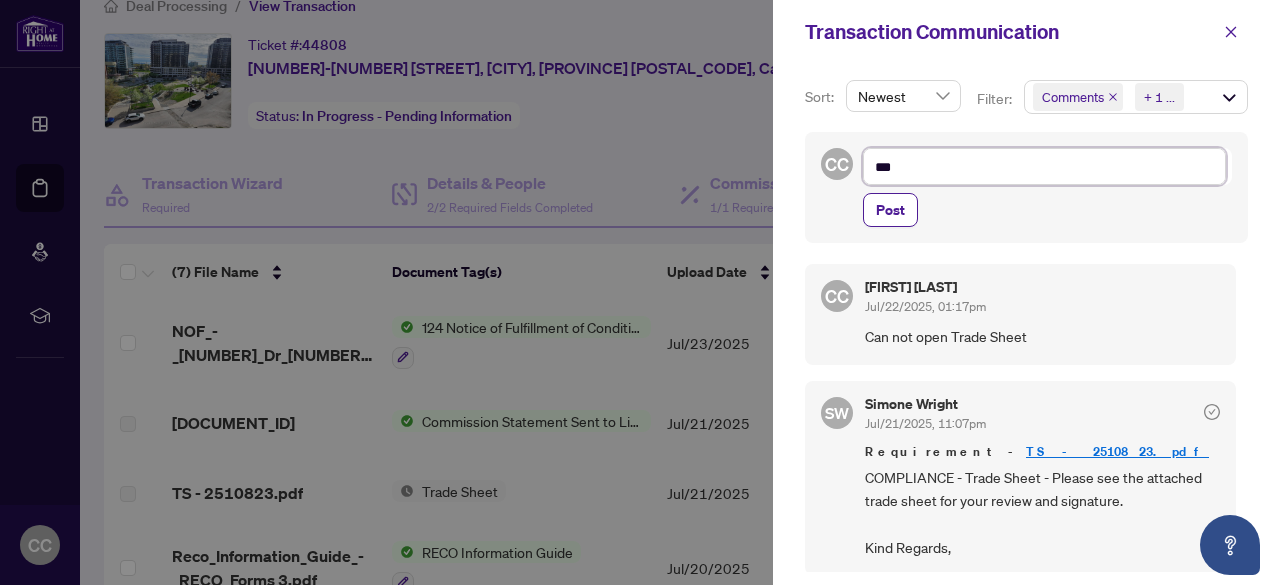 type on "****" 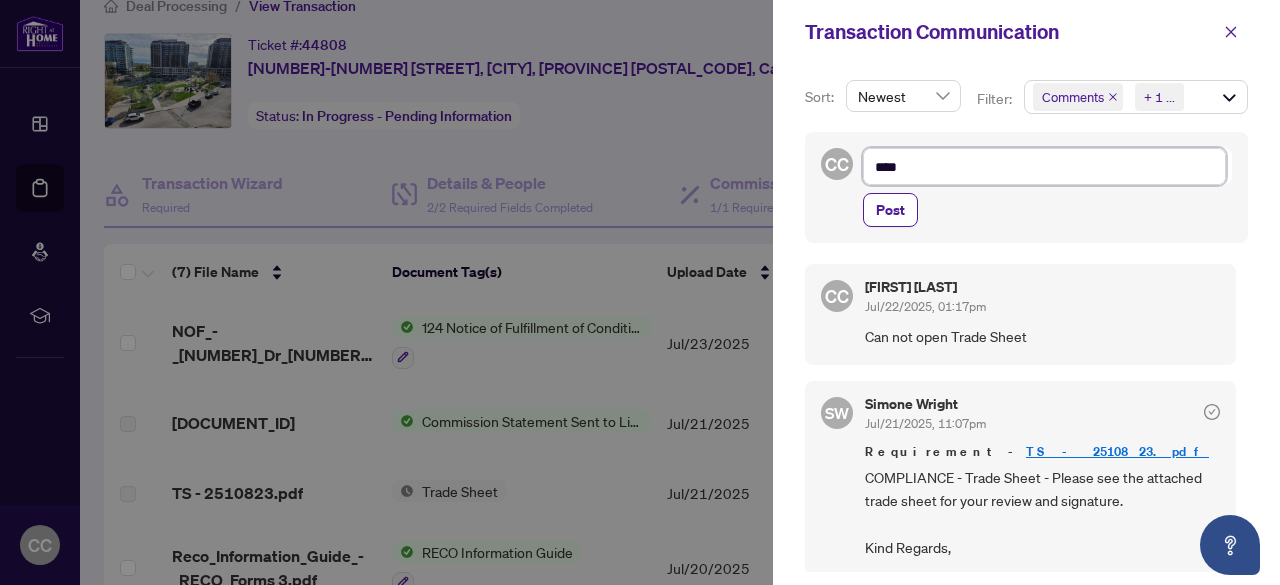 type on "****" 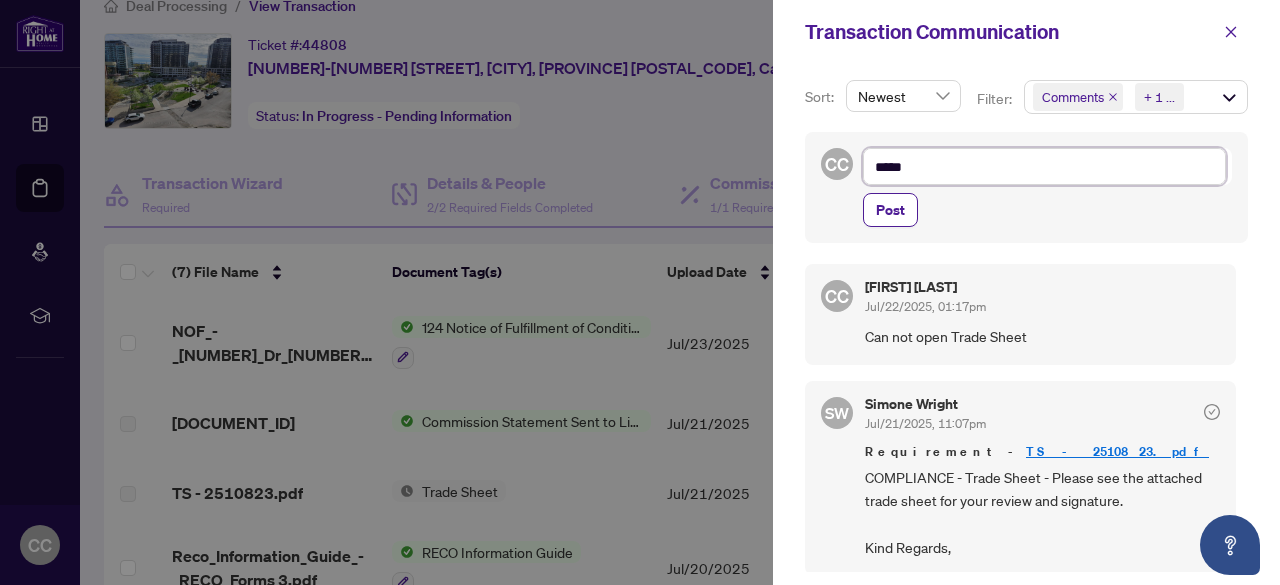 type on "******" 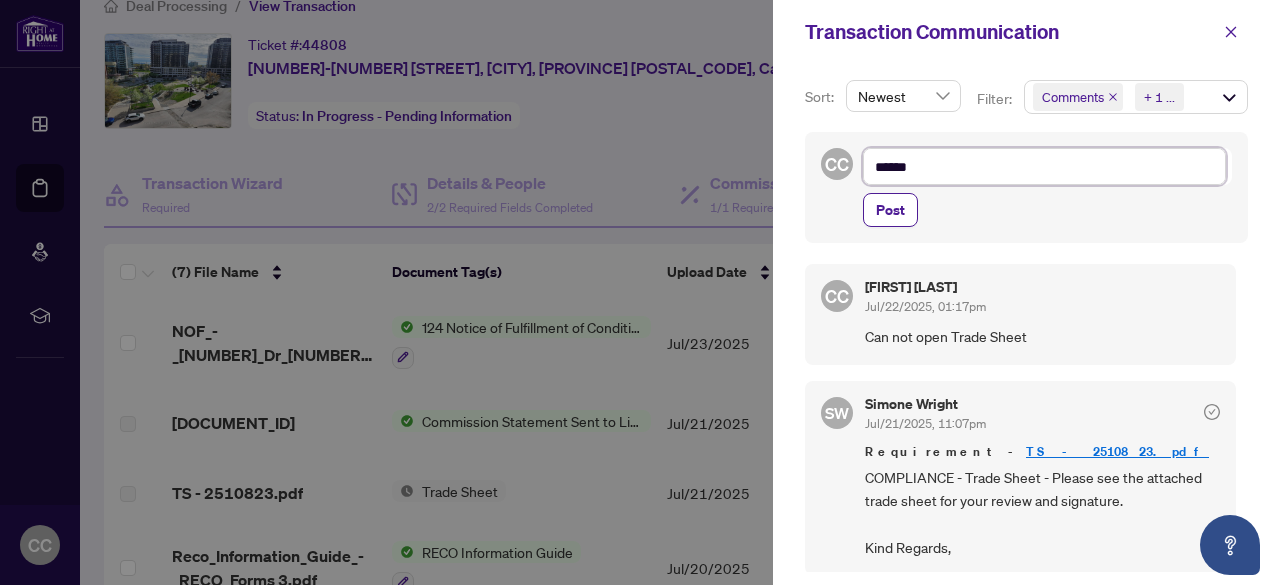 type on "****" 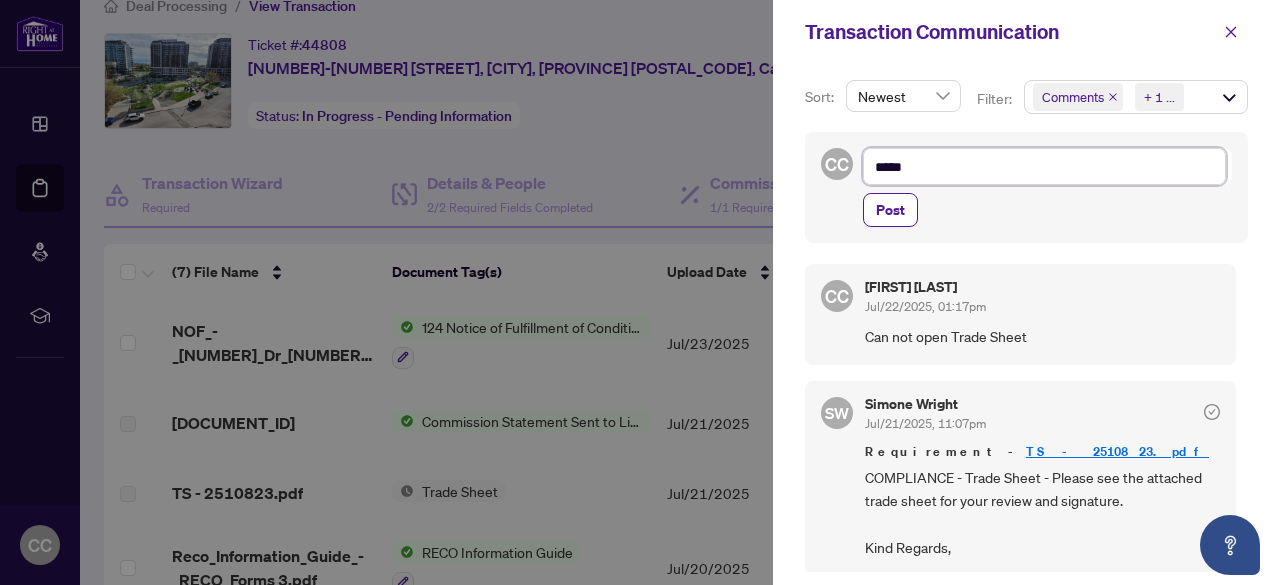 type on "******" 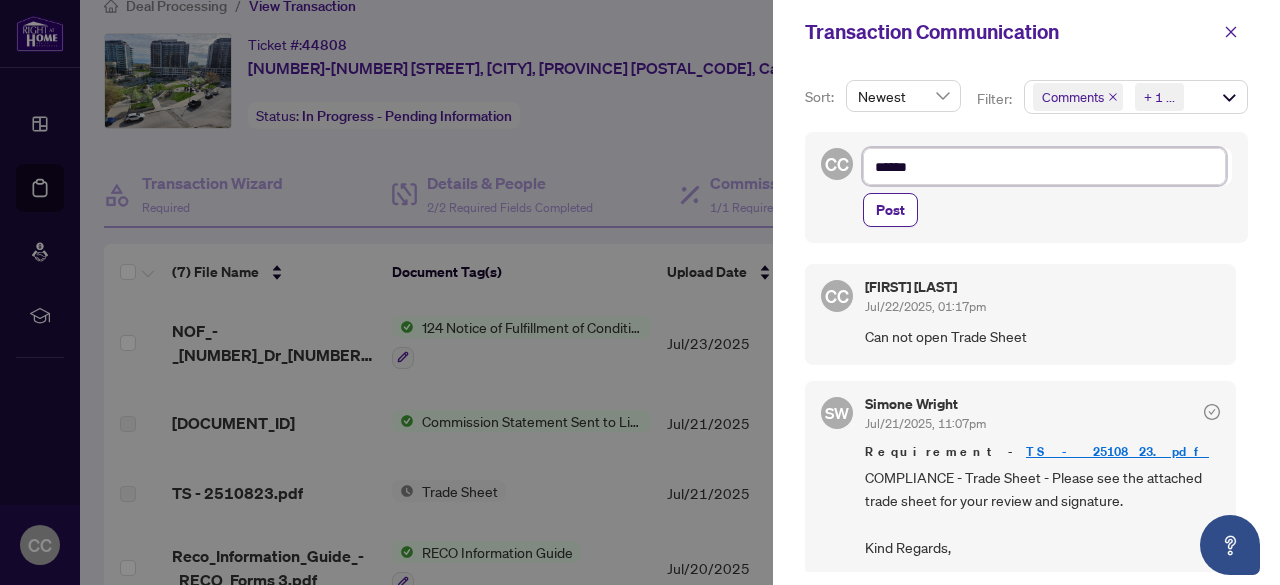 type on "*******" 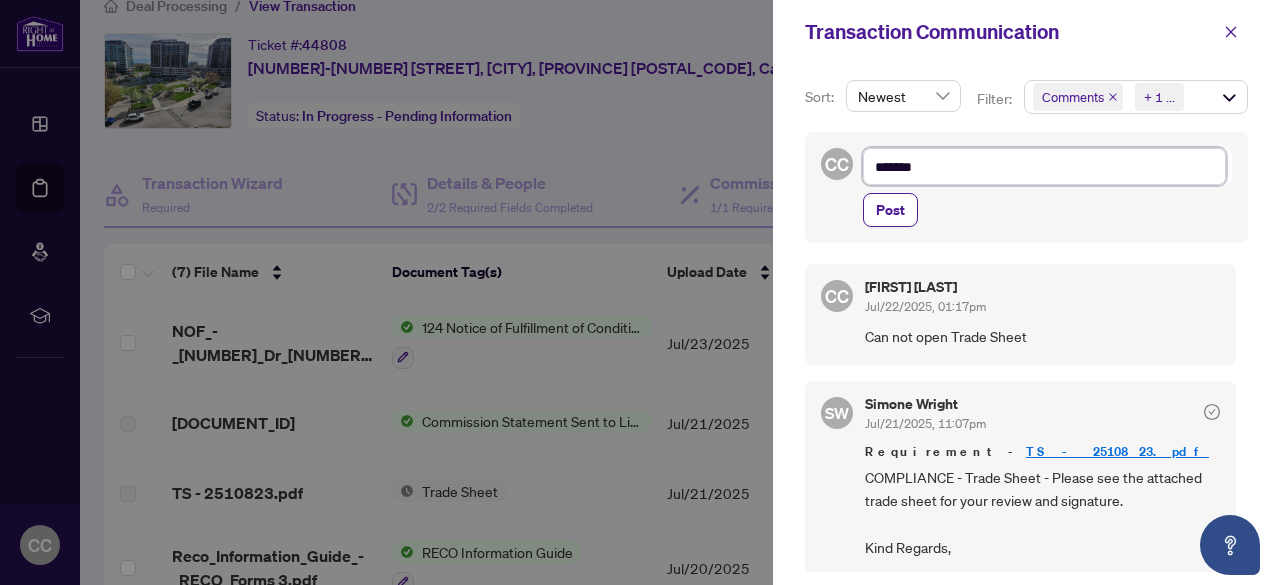 type on "********" 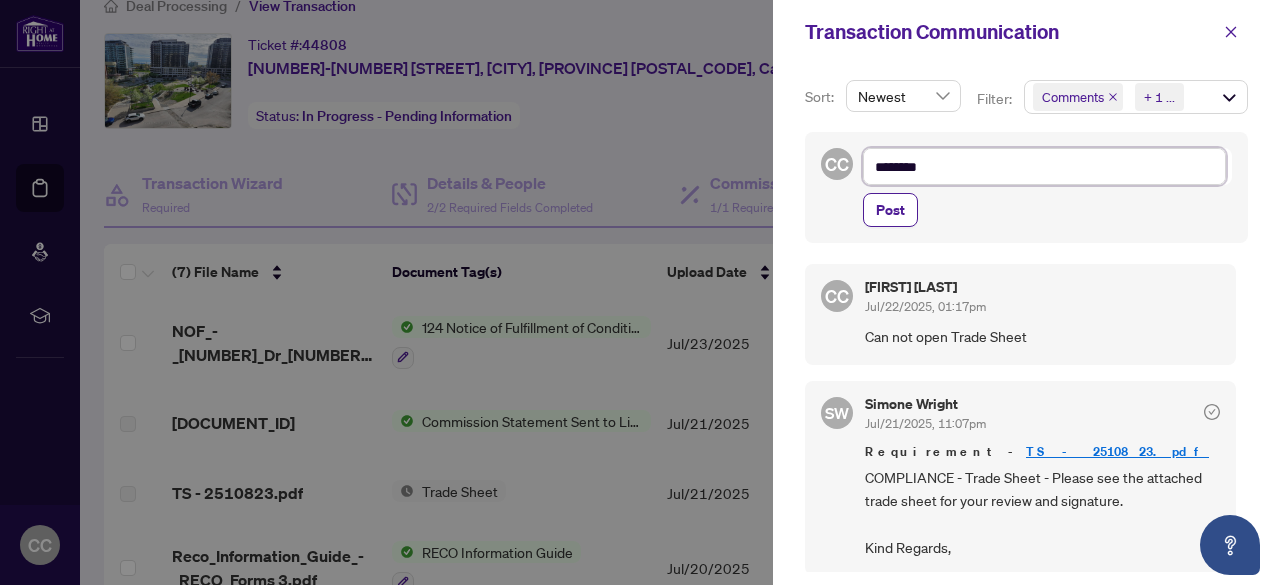 type on "********" 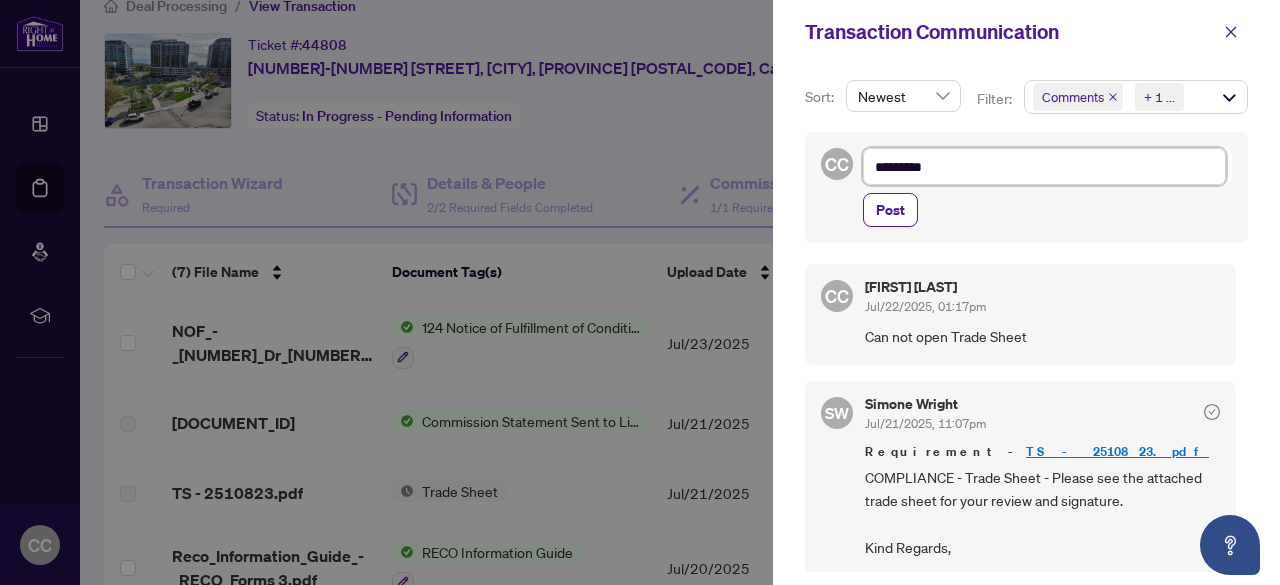 type on "********" 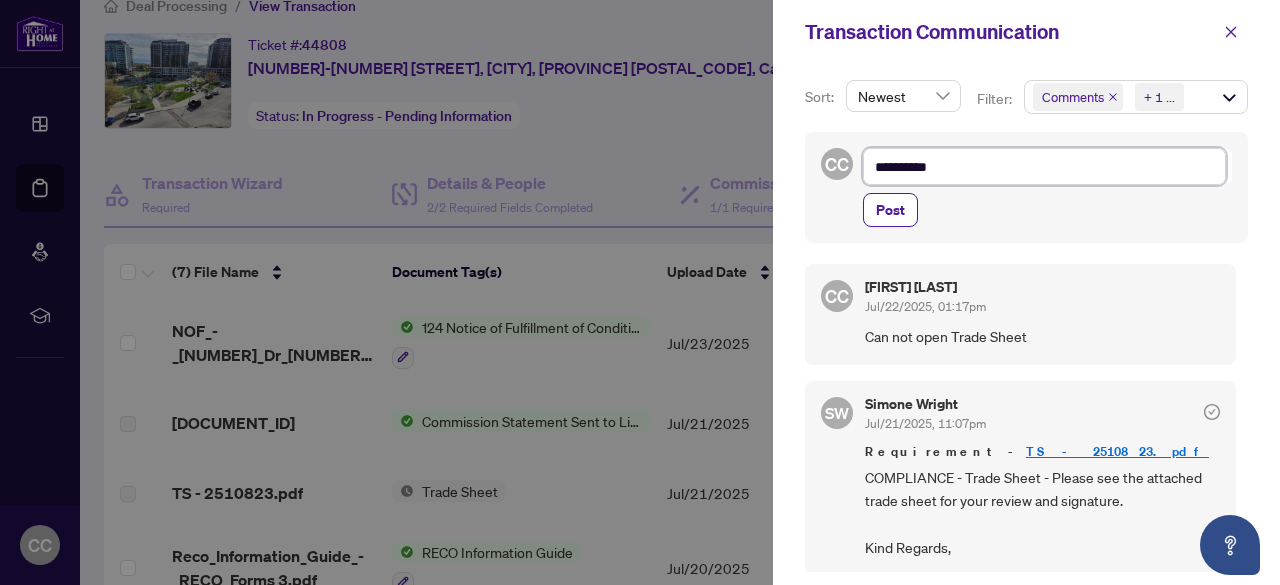 type on "**********" 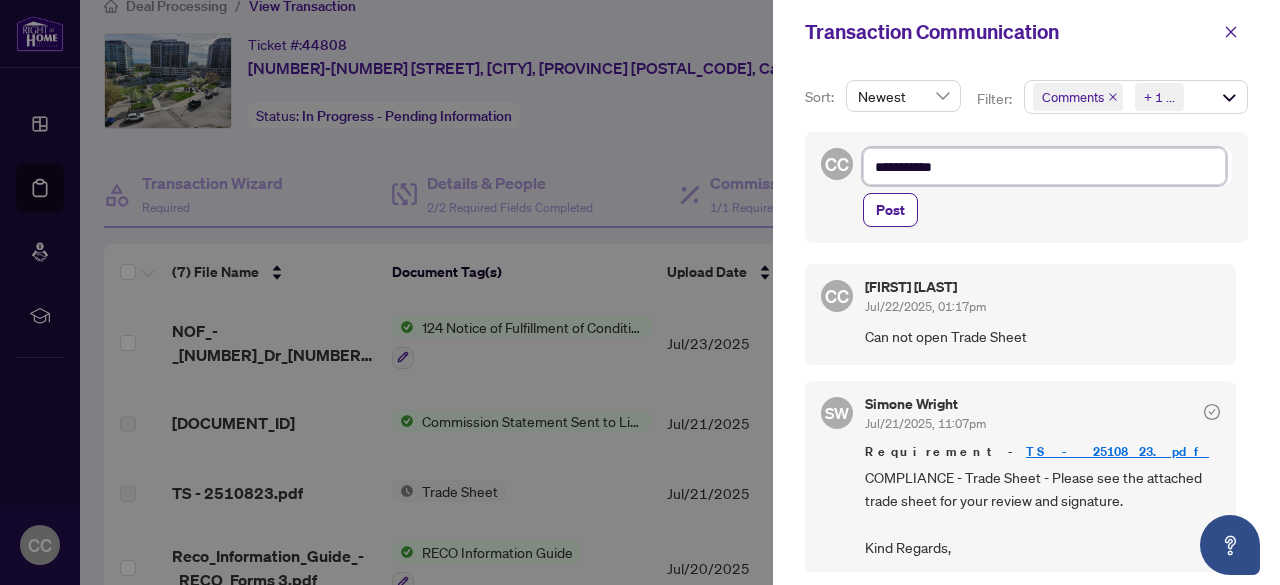 type on "**********" 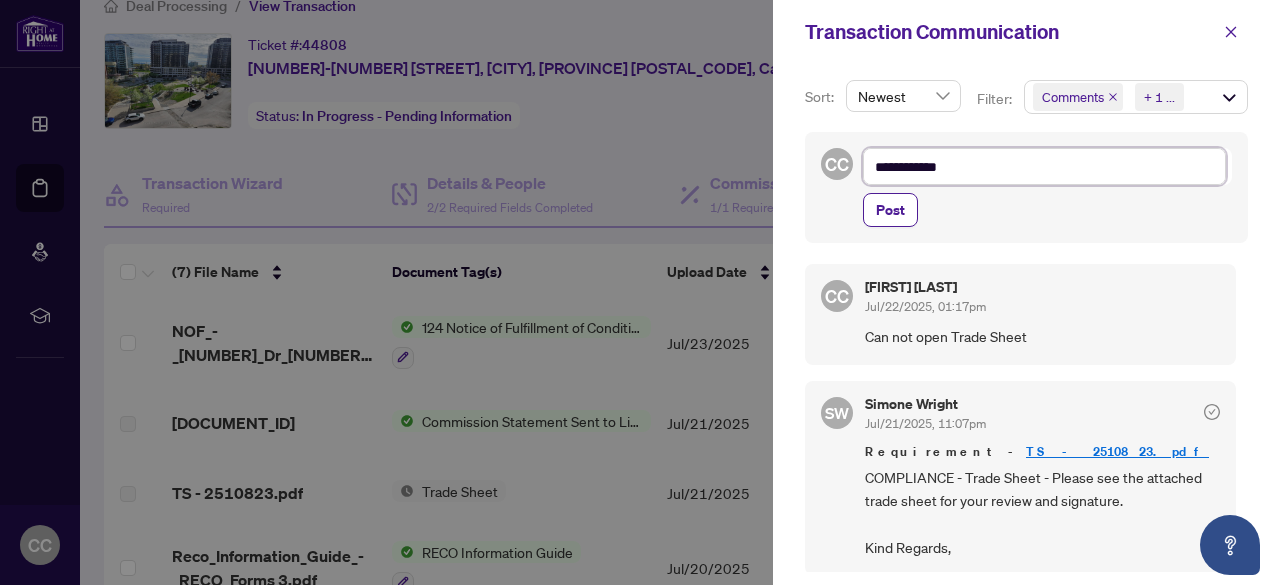 type on "**********" 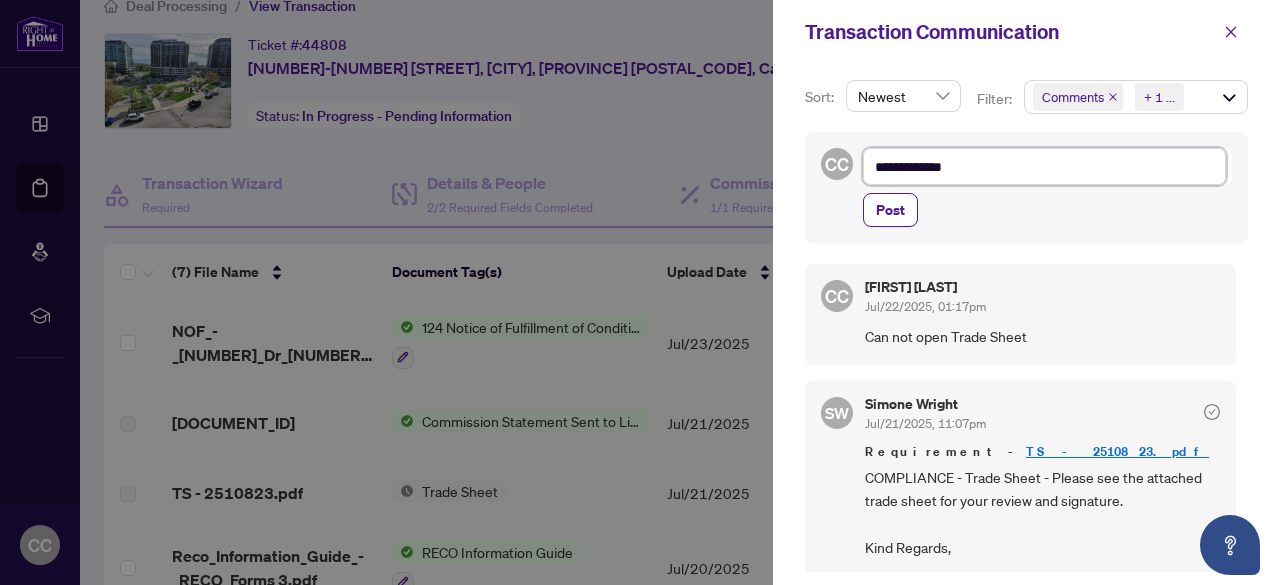 type on "**********" 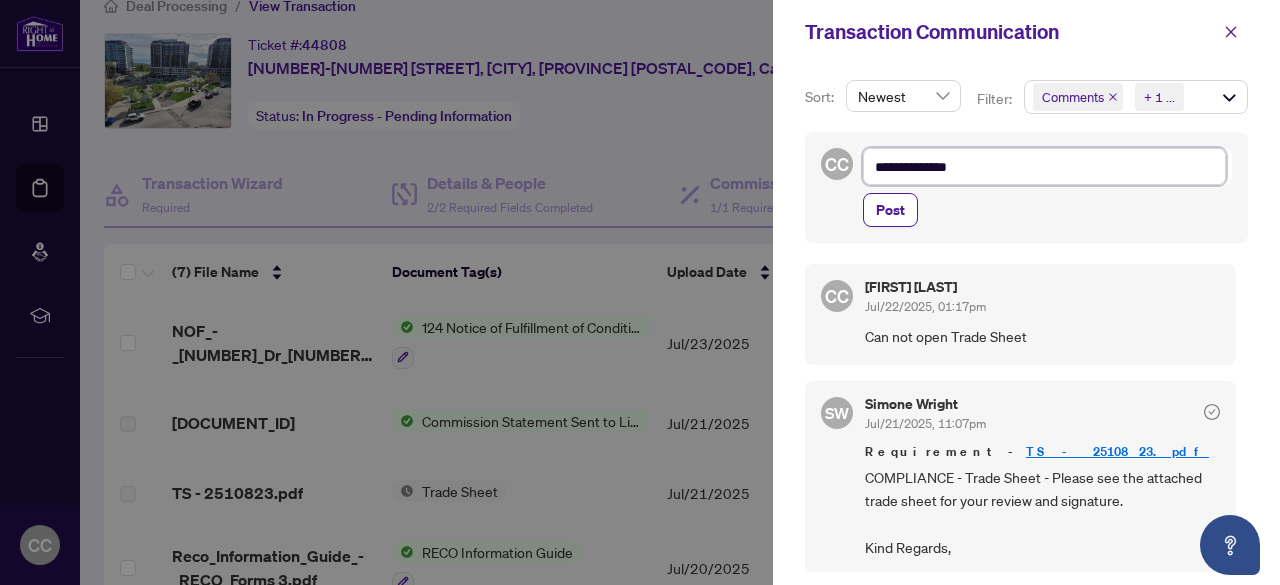 type on "**********" 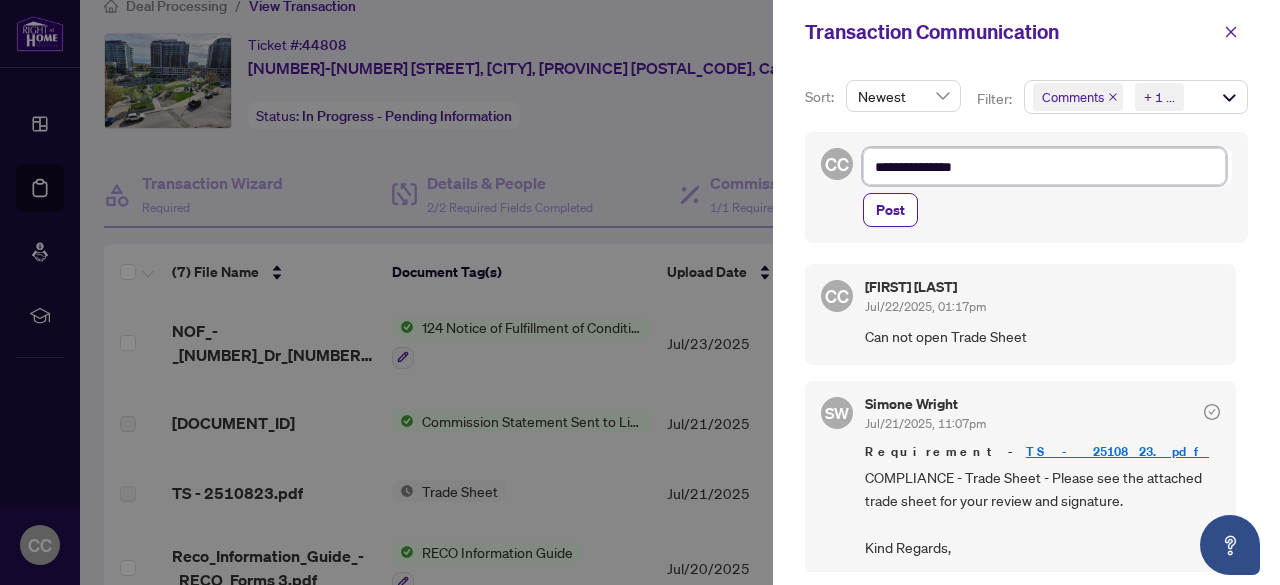 type on "**********" 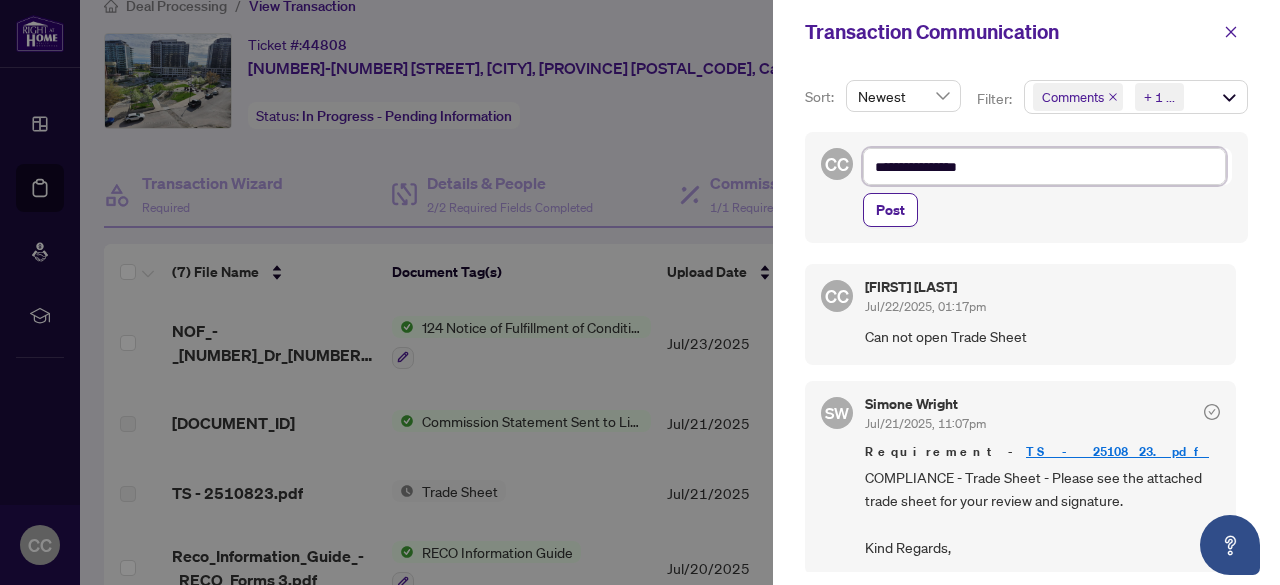 type on "**********" 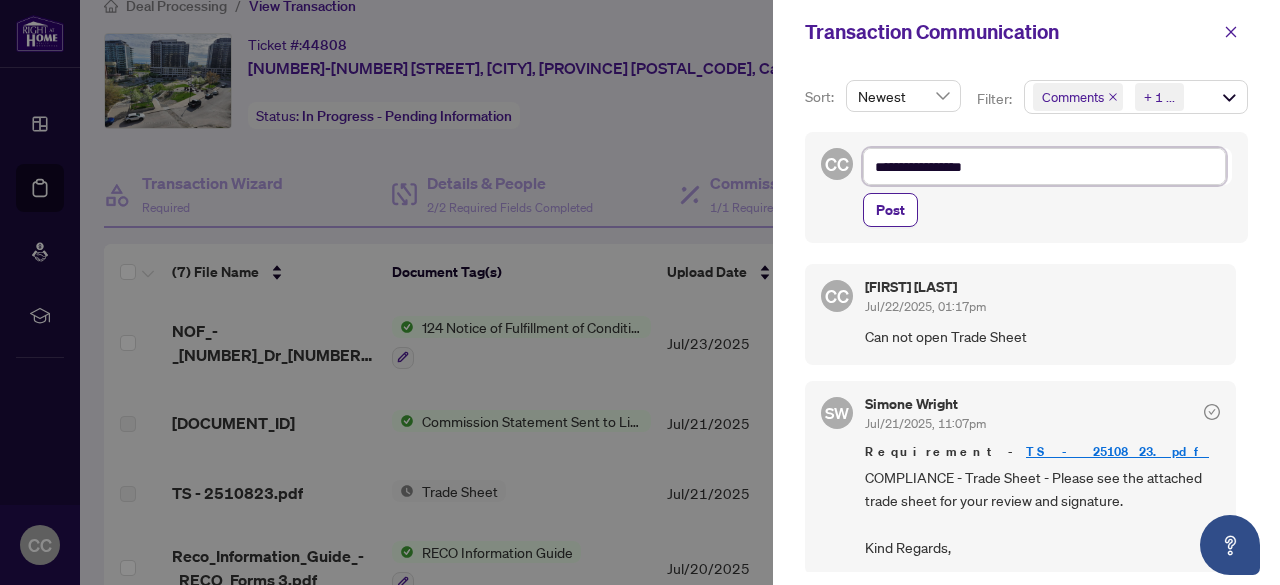 type on "**********" 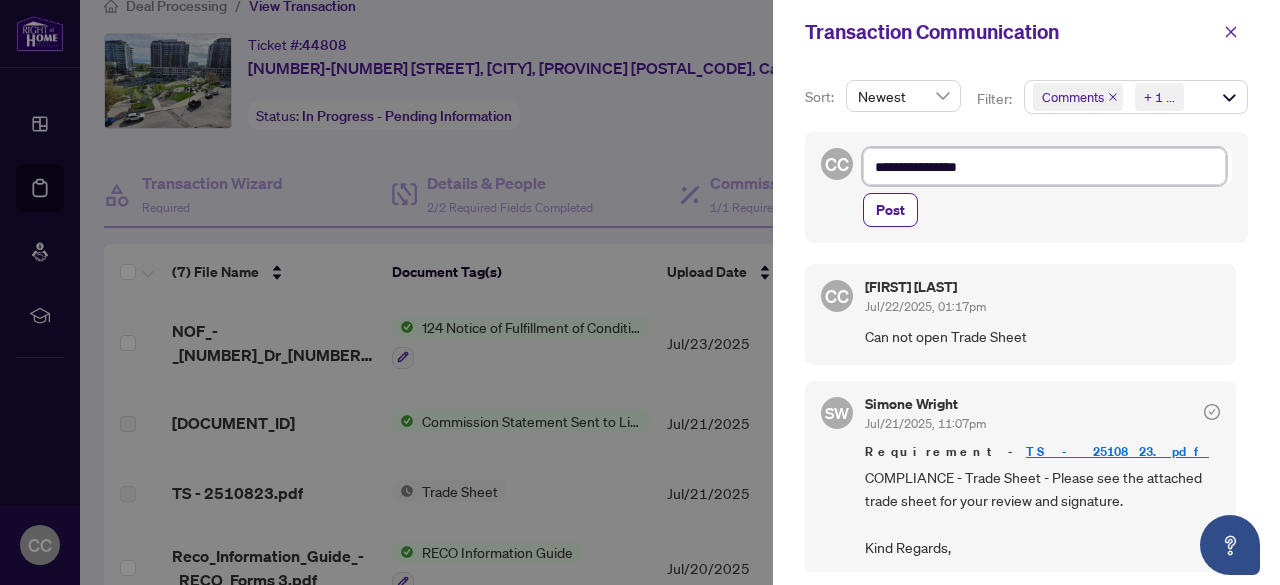 type on "**********" 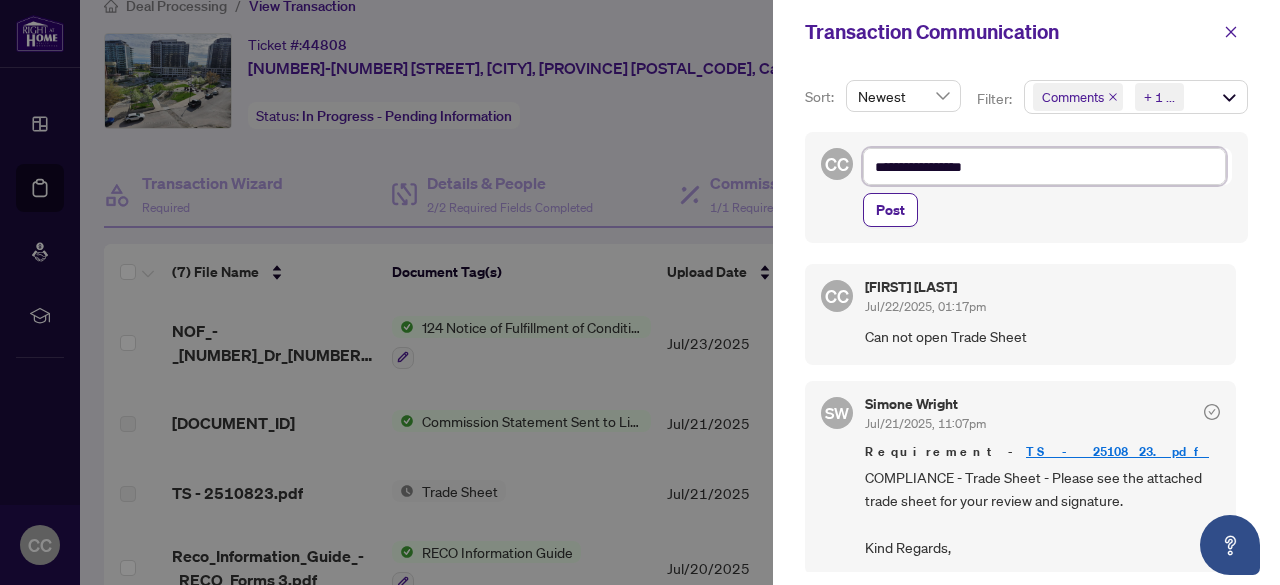 type on "**********" 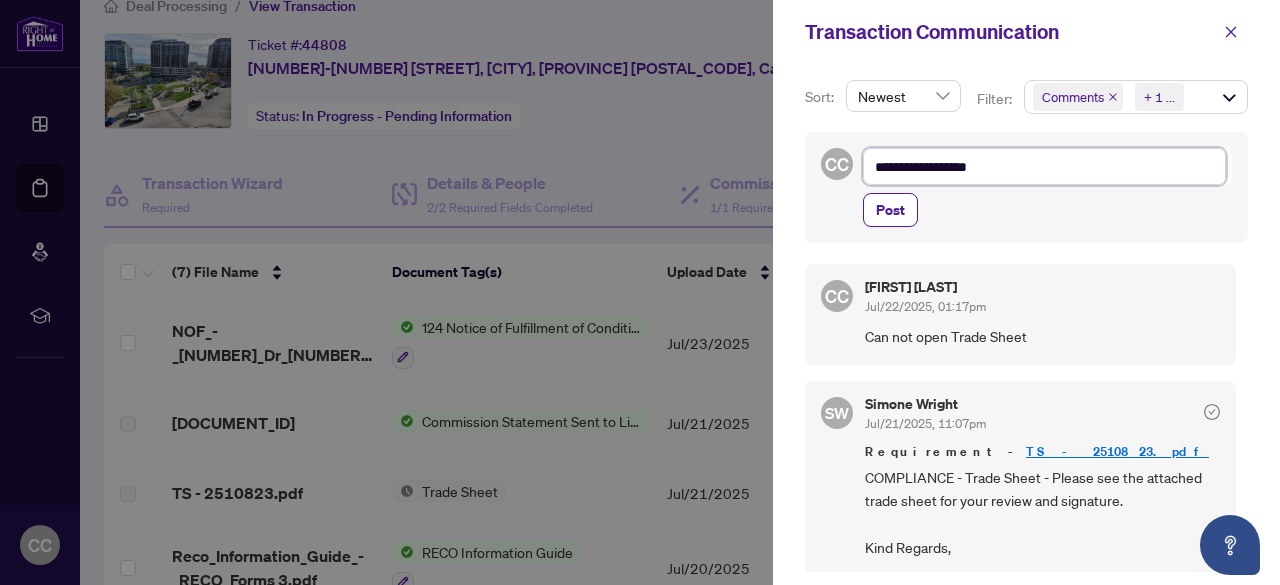 type on "**********" 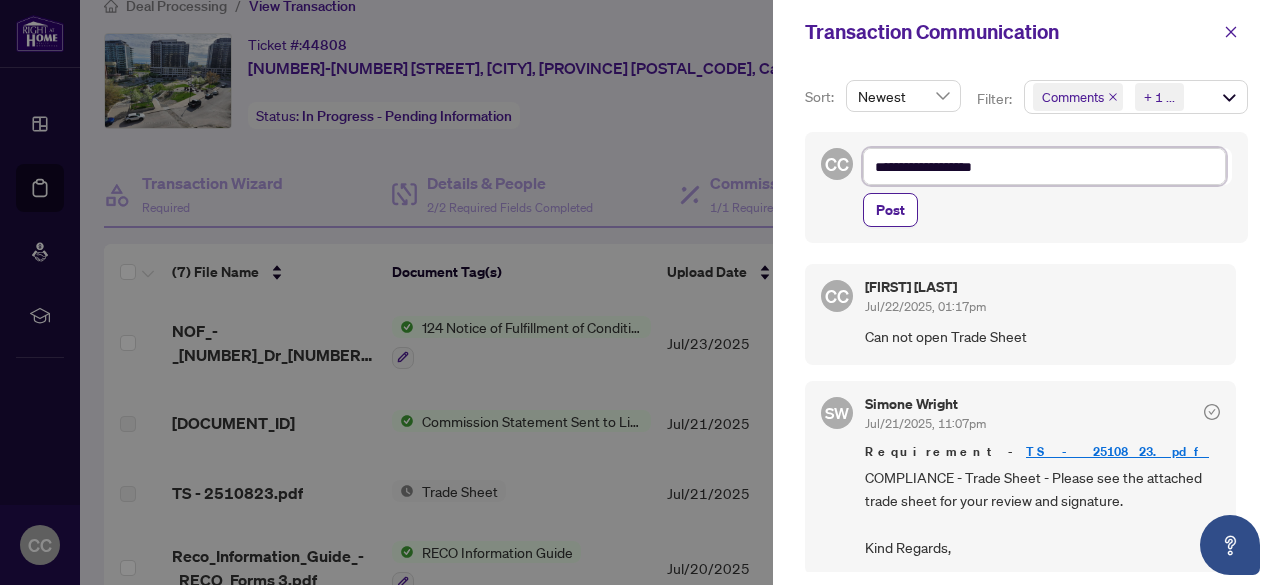 type on "**********" 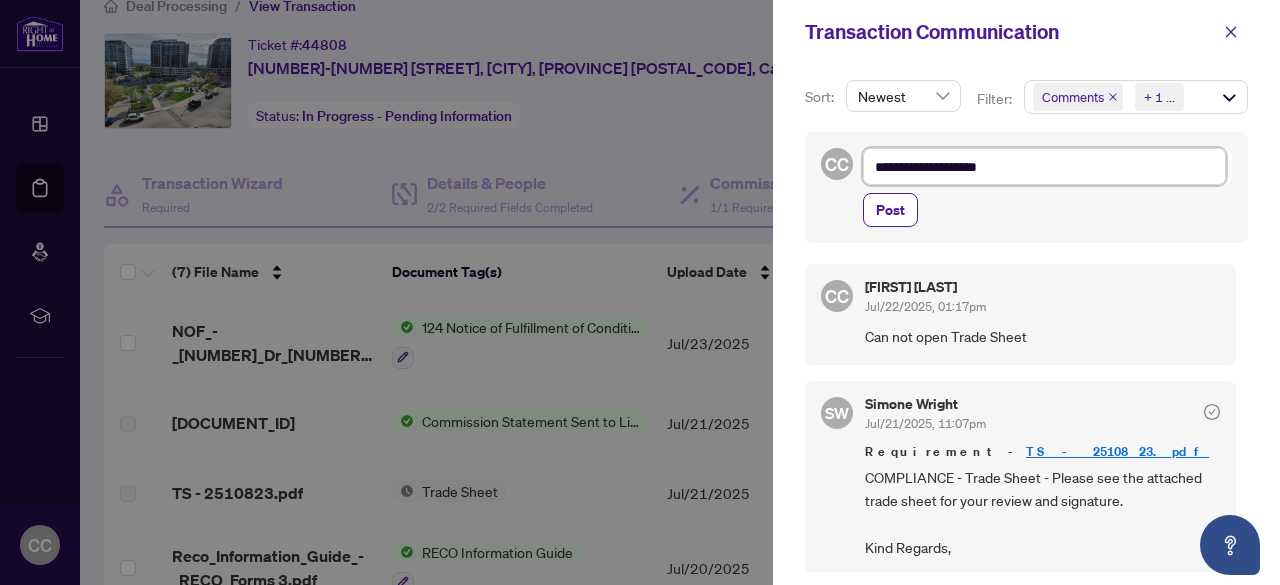 type on "**********" 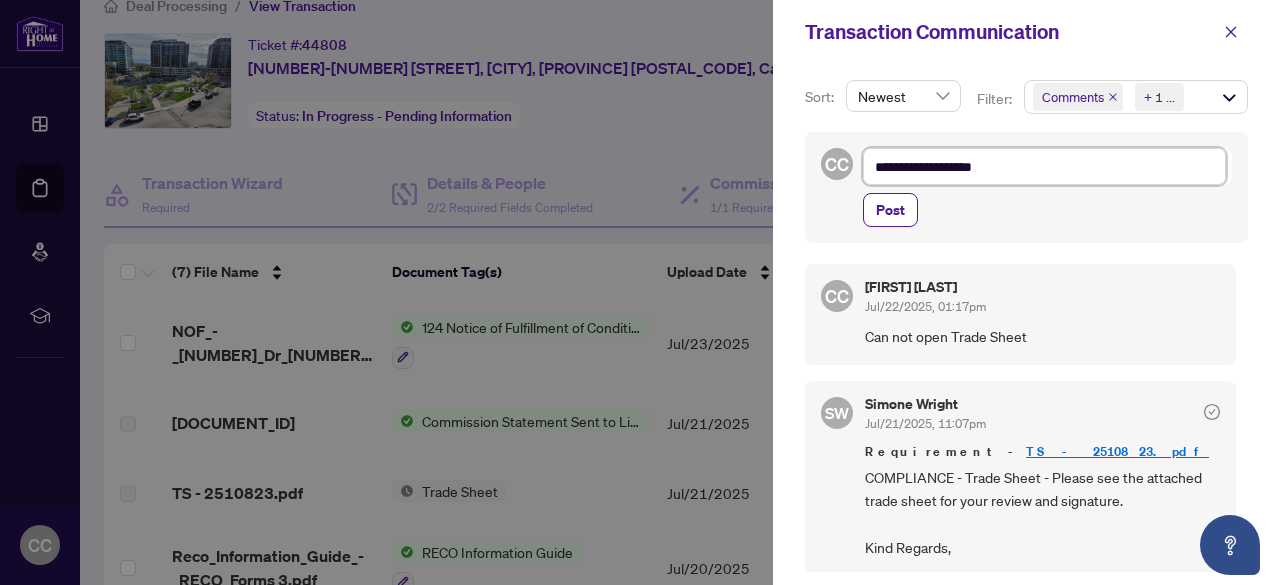 type on "**********" 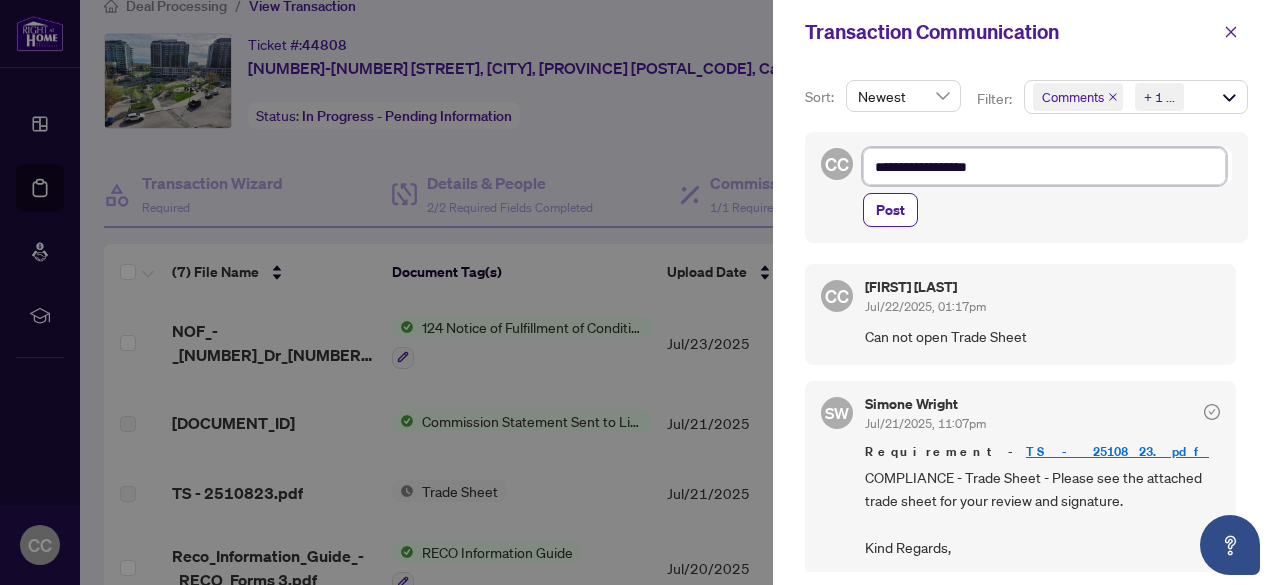 type on "**********" 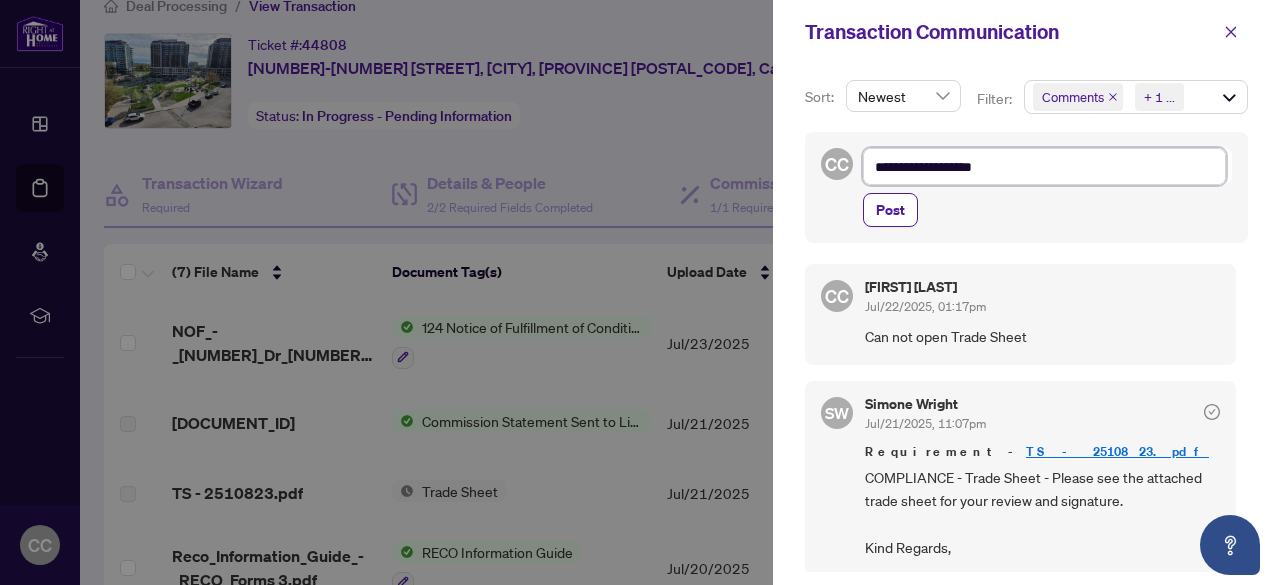 type on "**********" 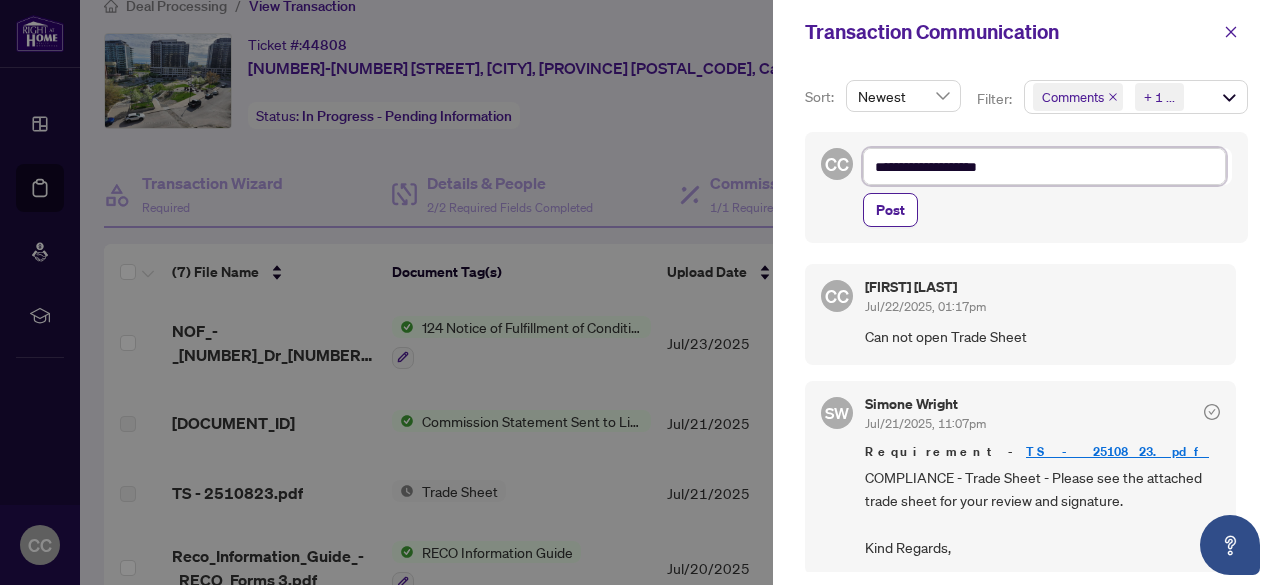 type on "**********" 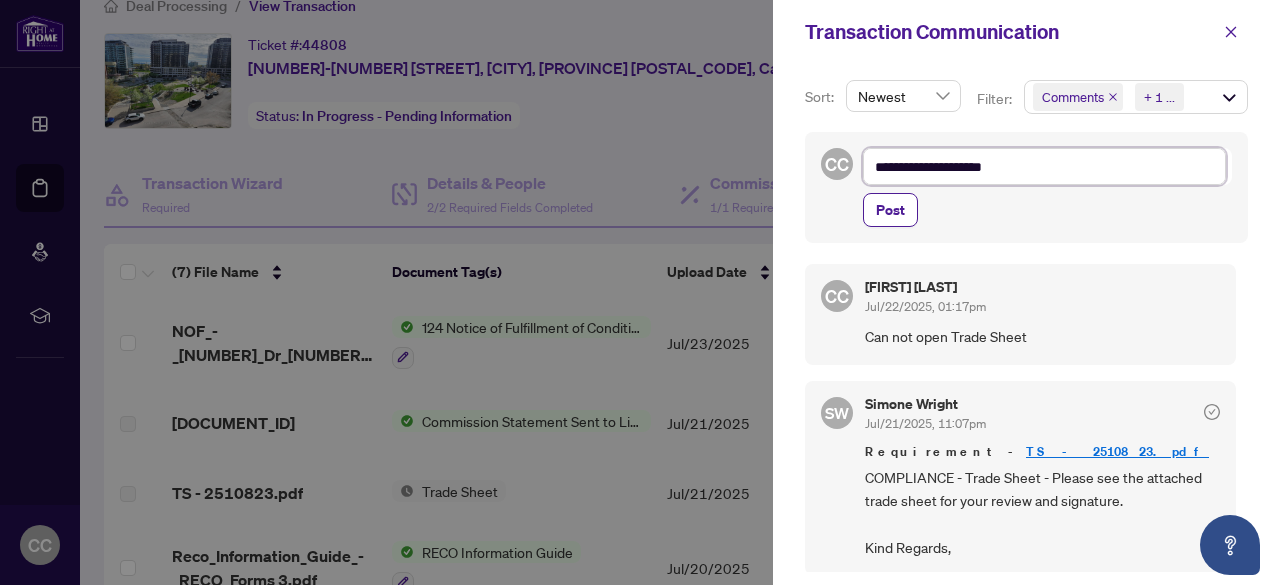 type on "**********" 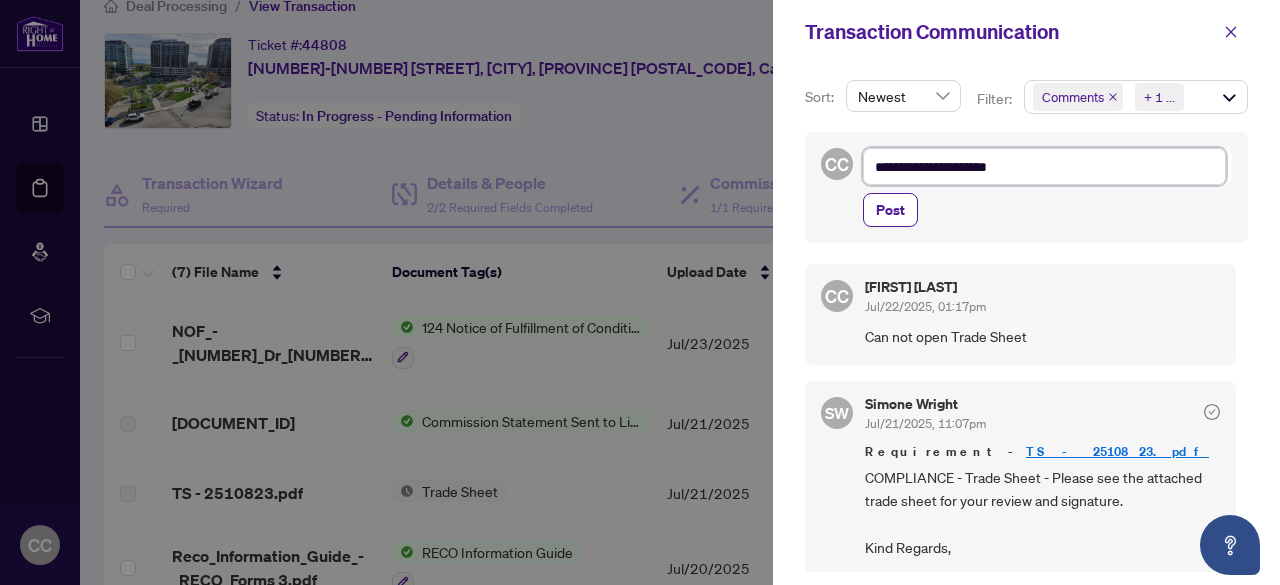 type on "**********" 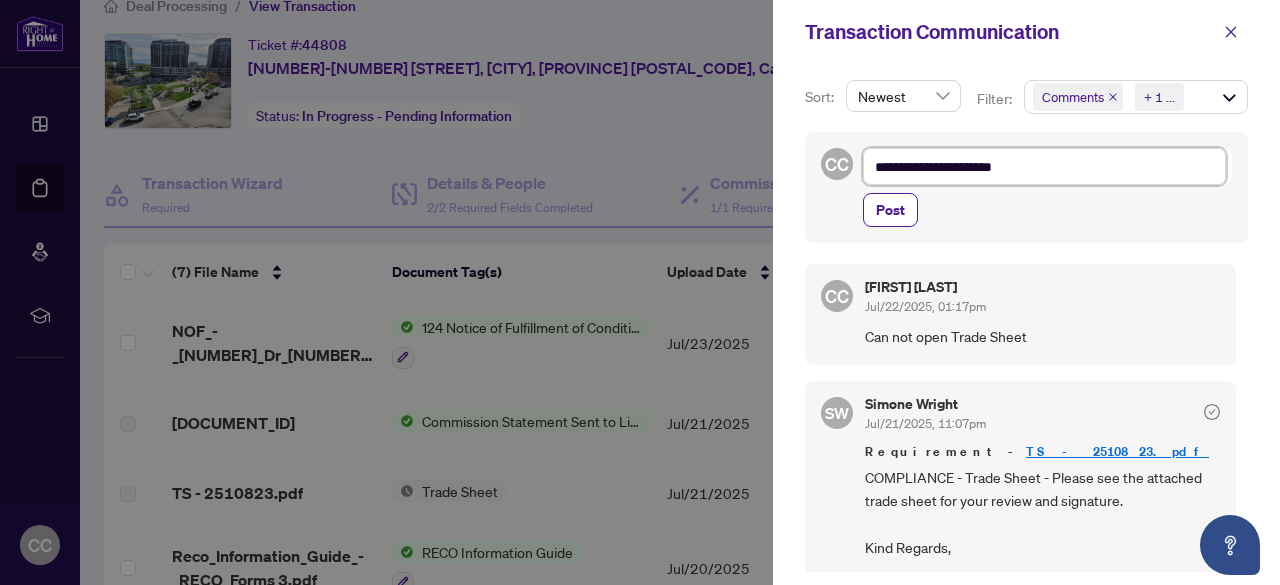 type on "**********" 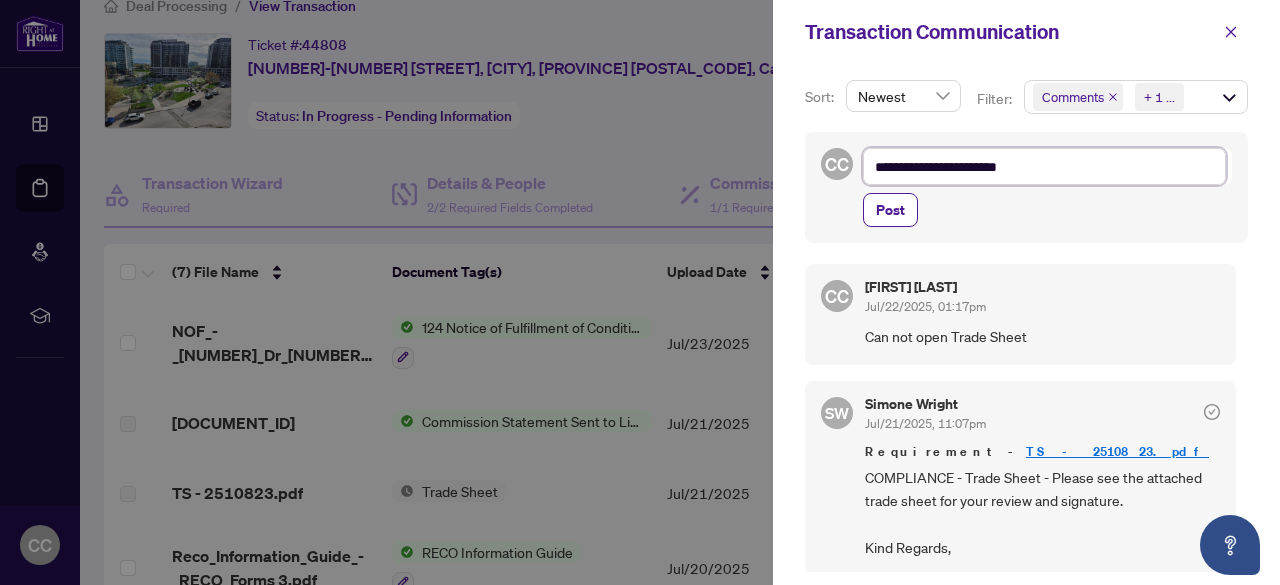 type on "**********" 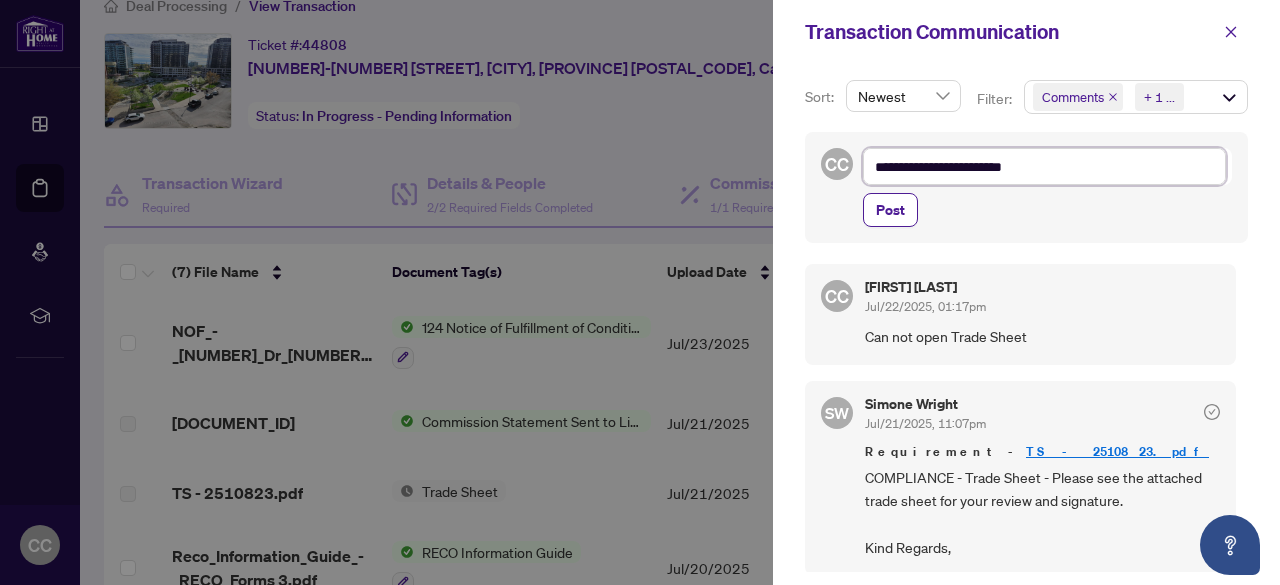 type on "**********" 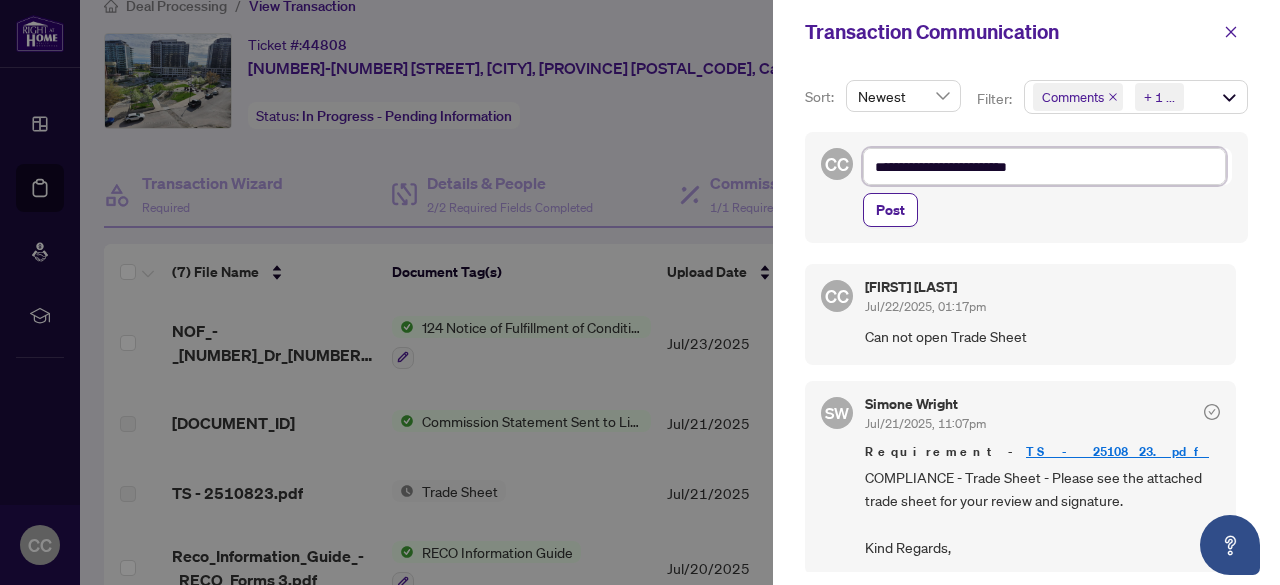 type on "**********" 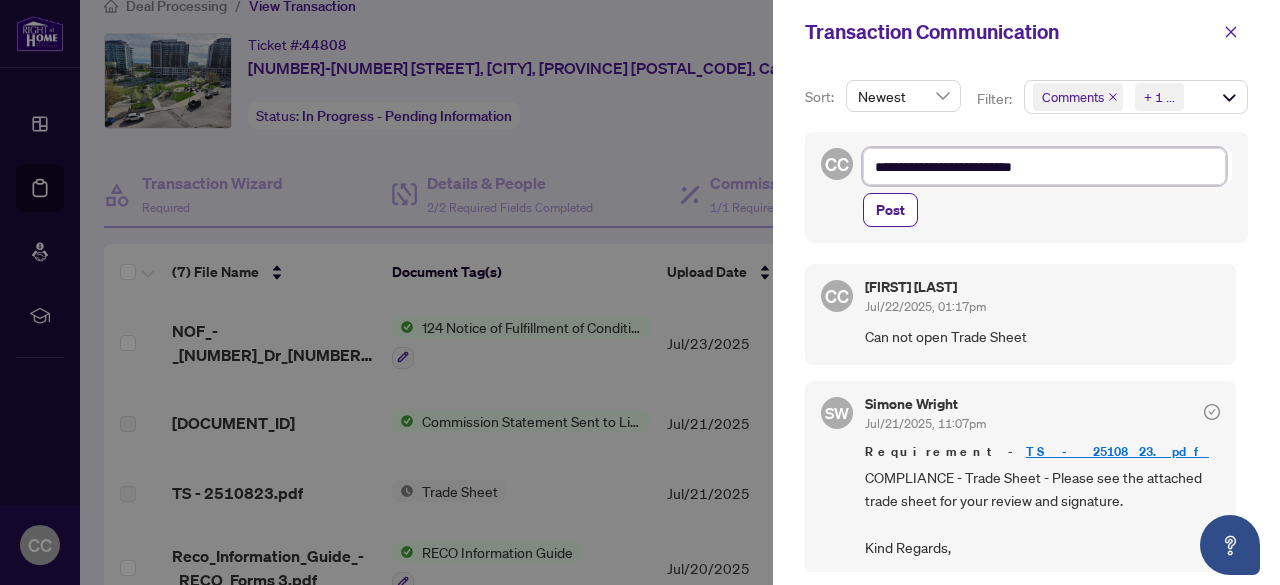 type on "**********" 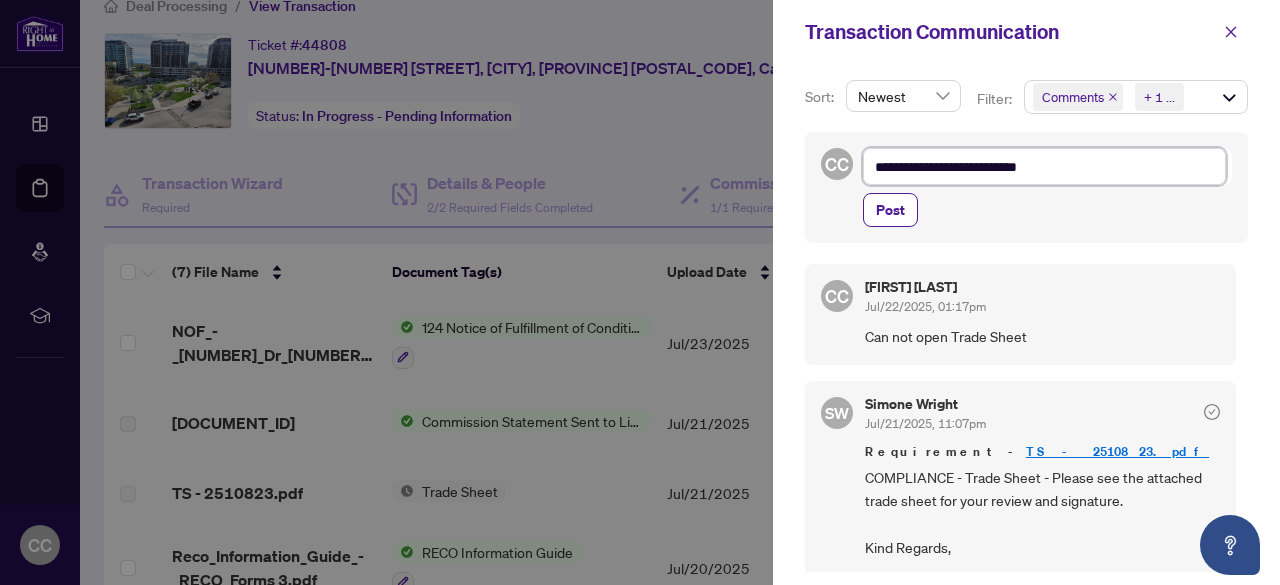 type on "**********" 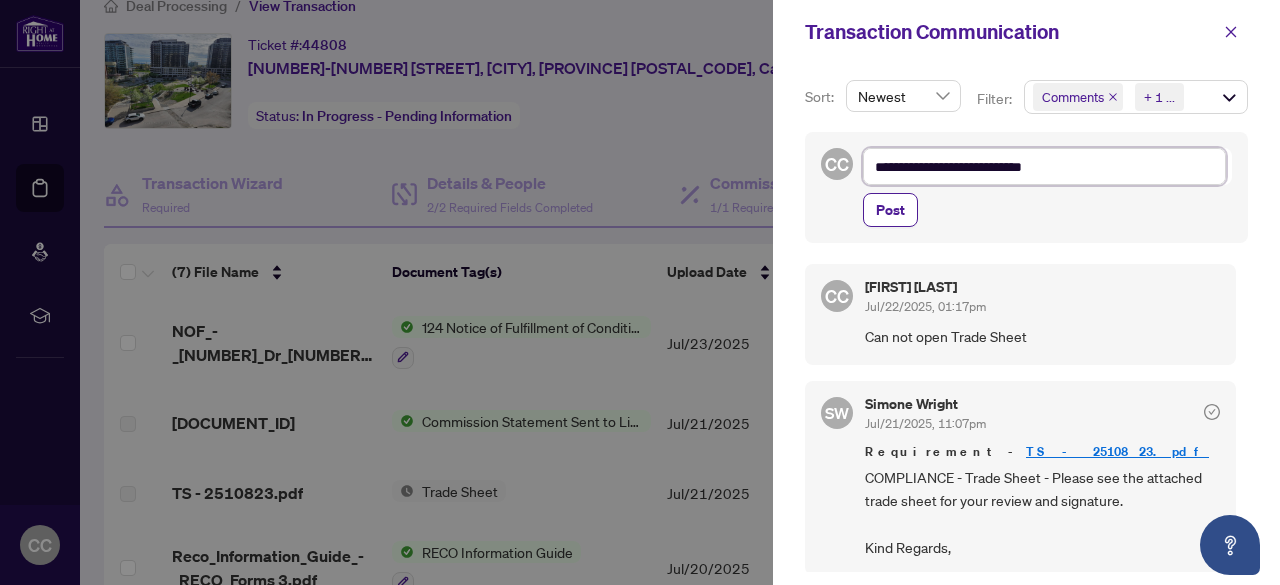 type on "**********" 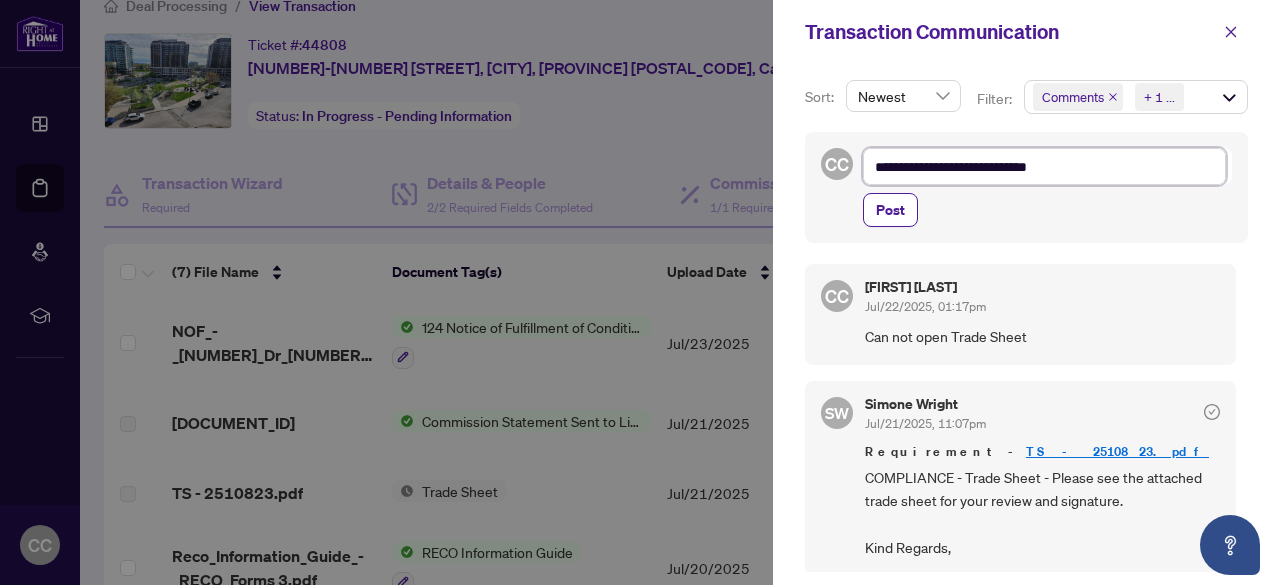 type on "**********" 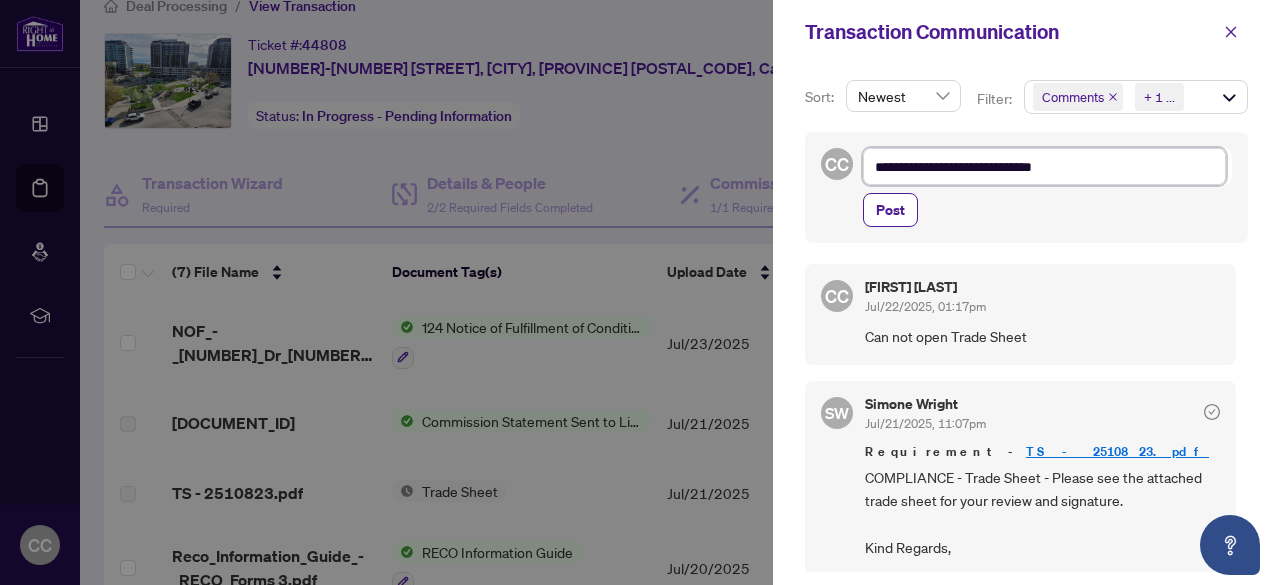 type on "**********" 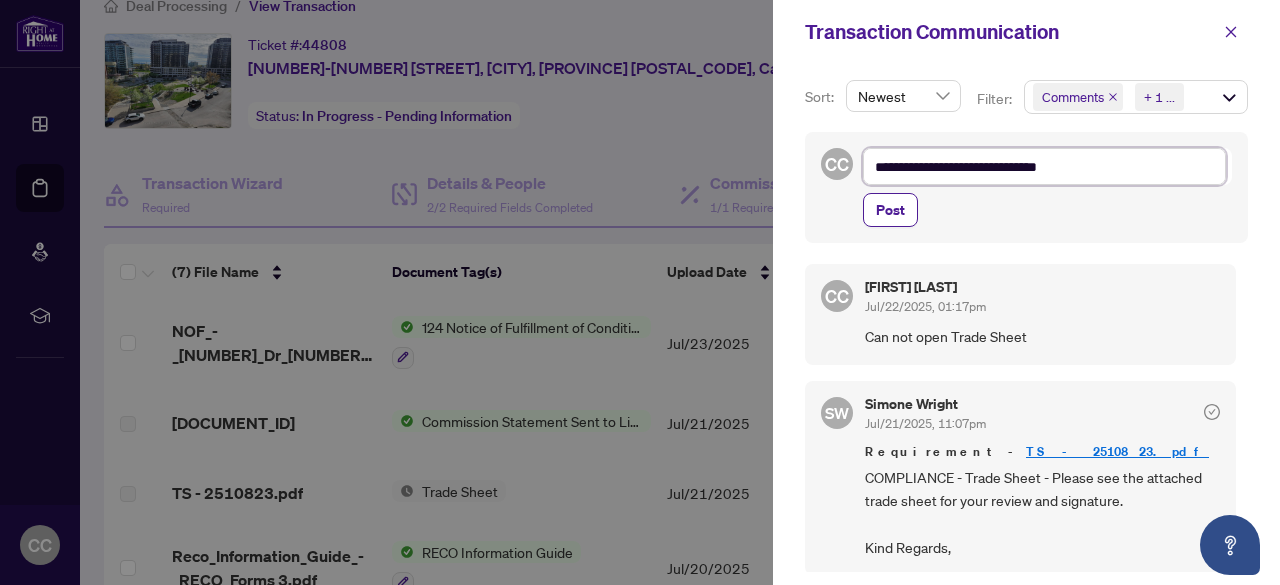 type on "**********" 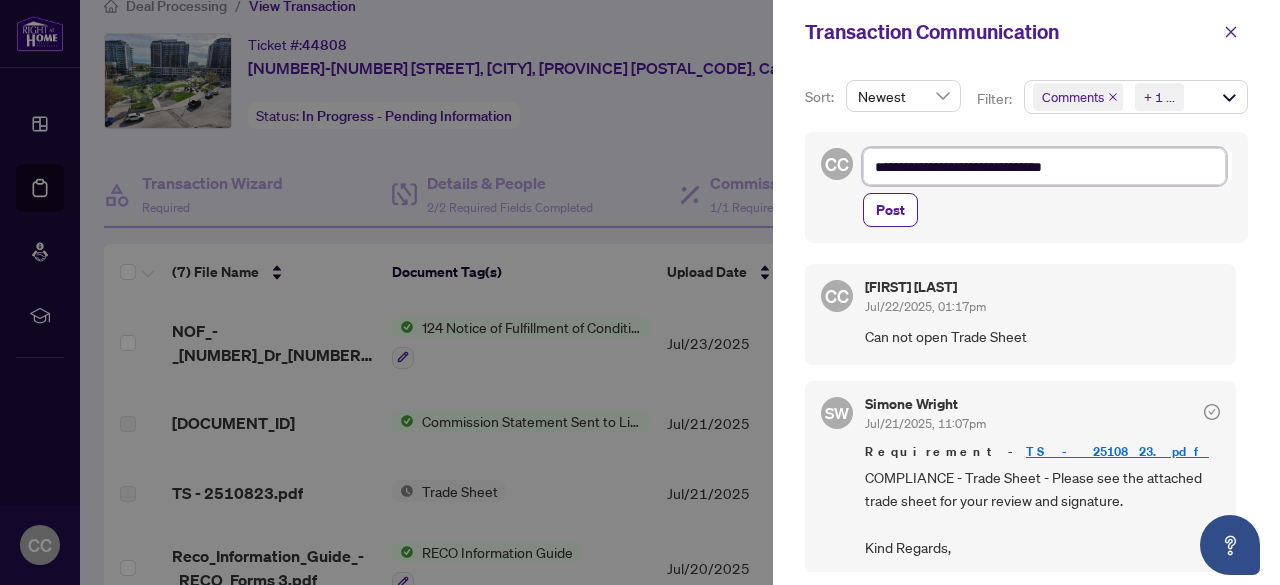 type on "**********" 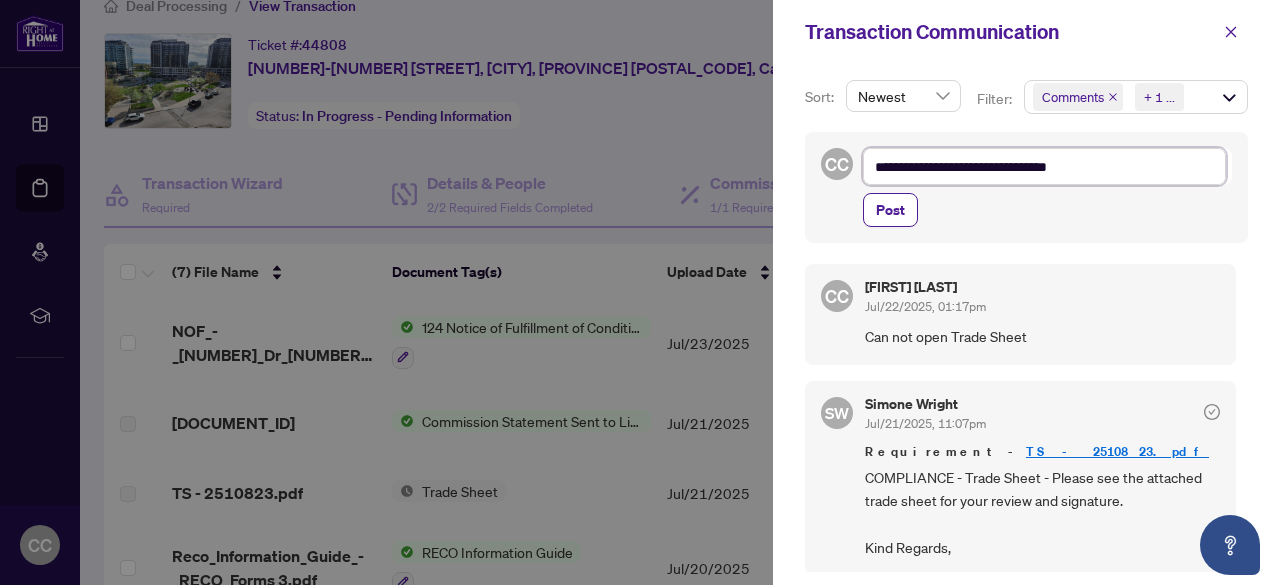 type on "**********" 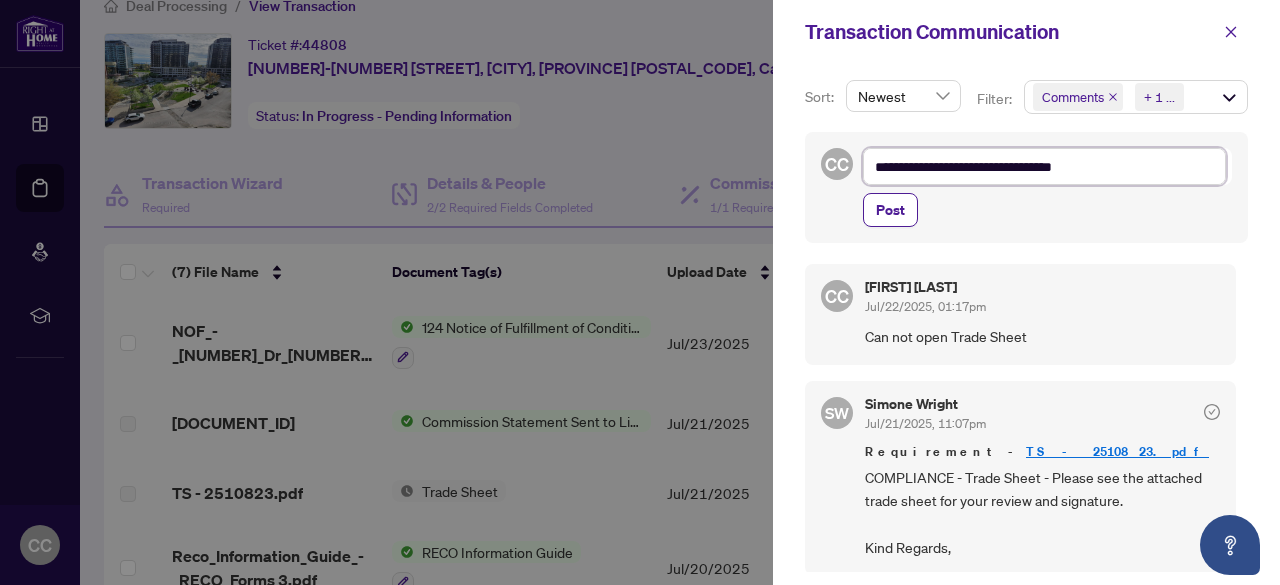 type on "**********" 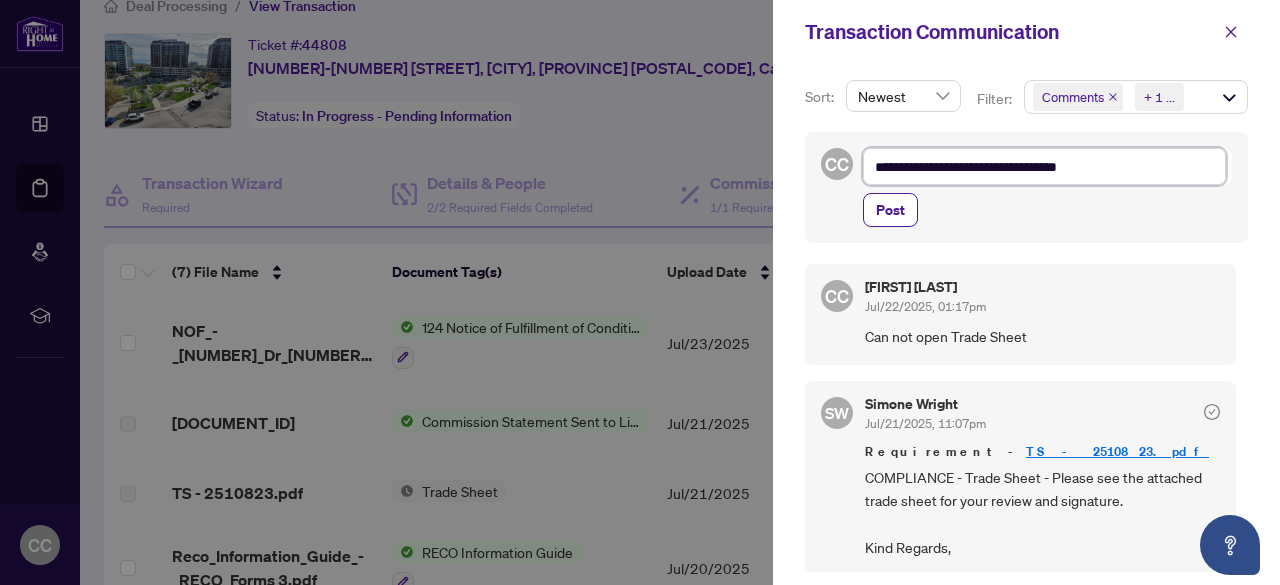 type on "**********" 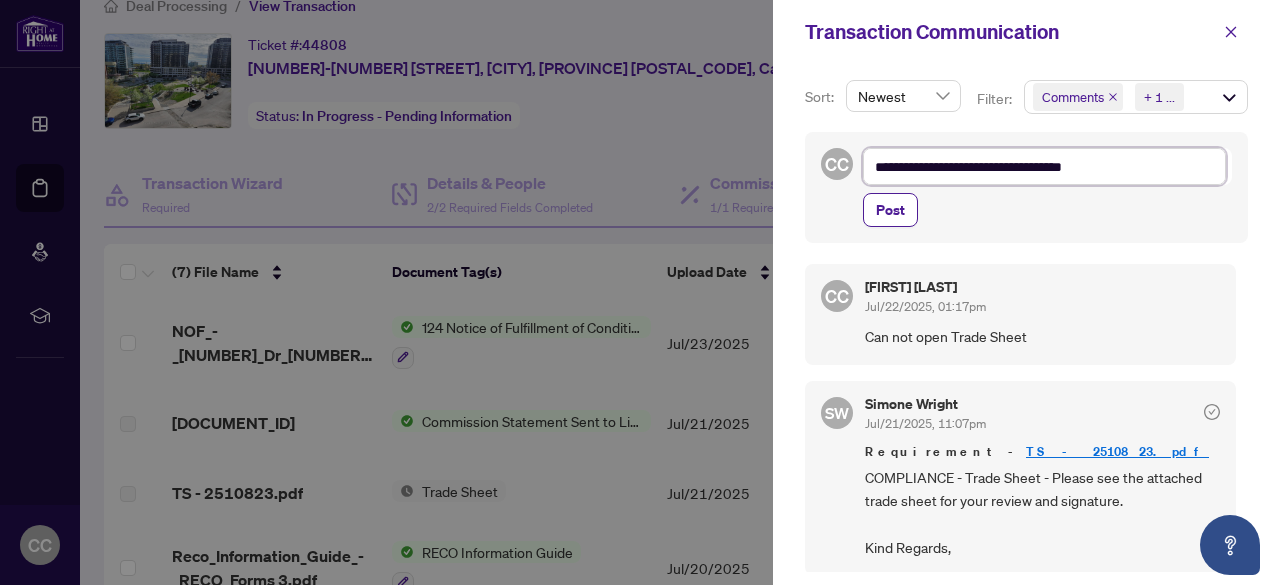 type on "**********" 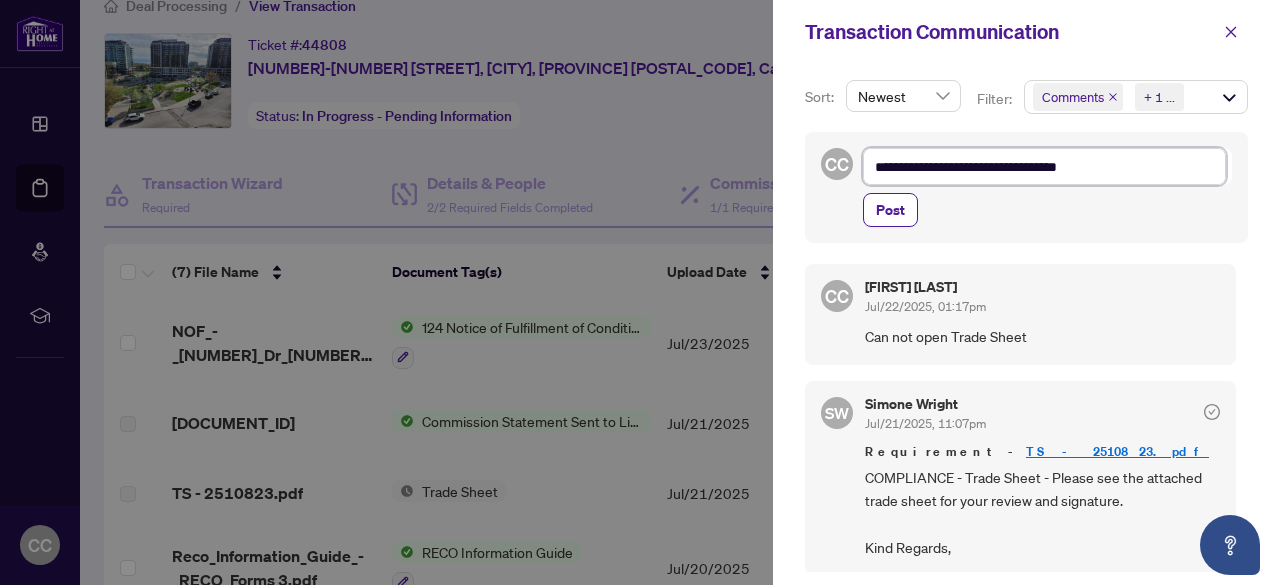 type on "**********" 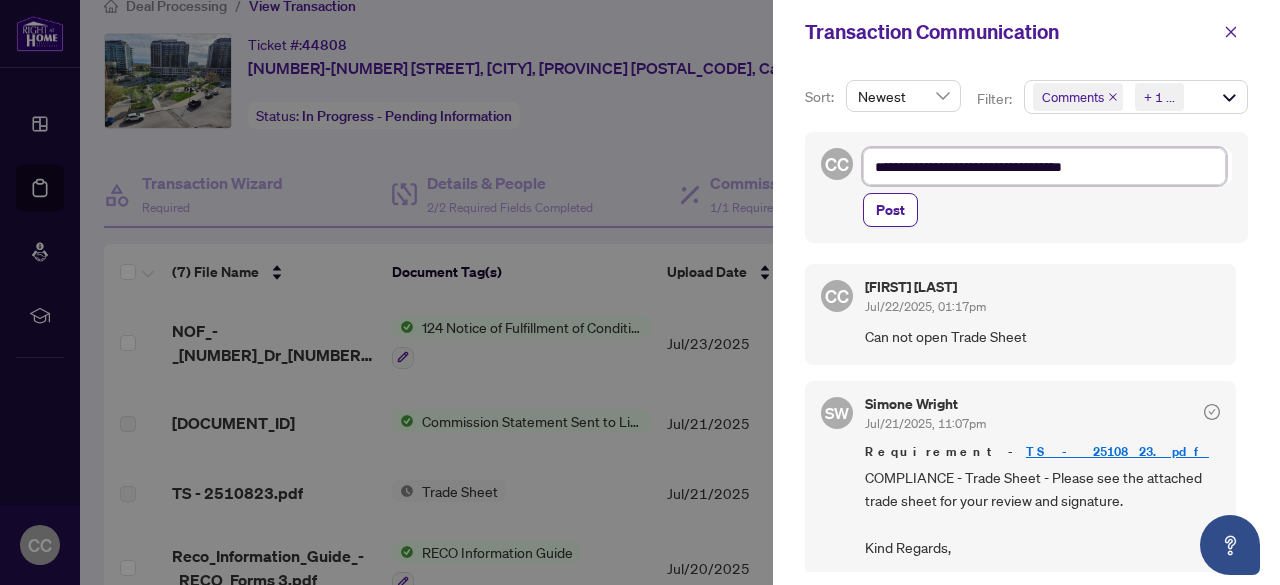 type on "**********" 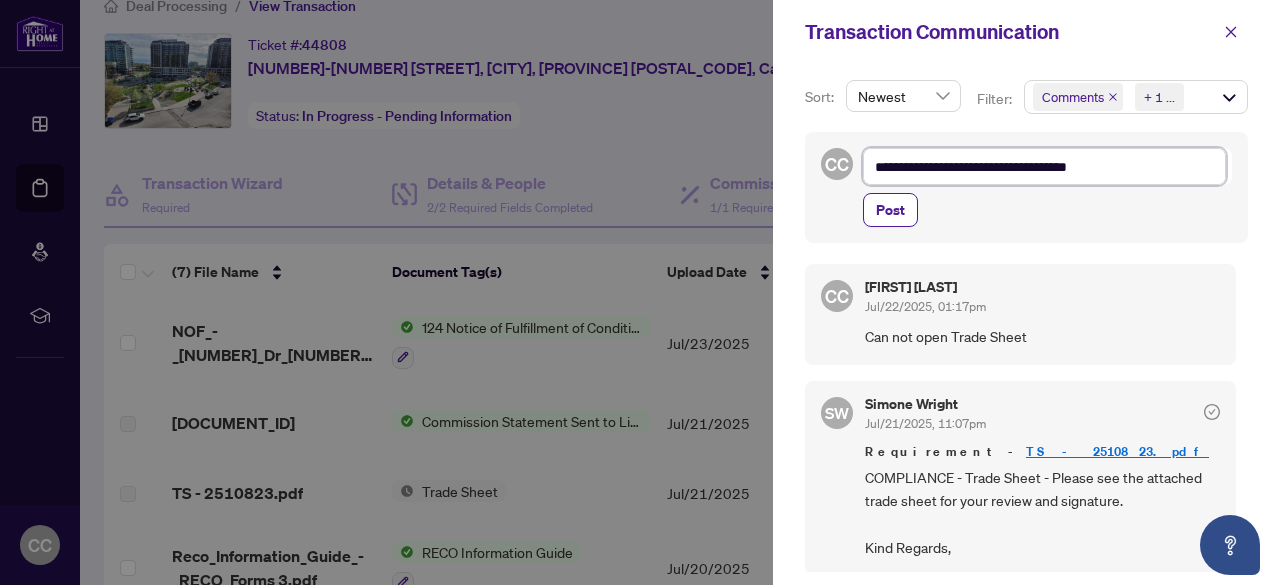 type on "**********" 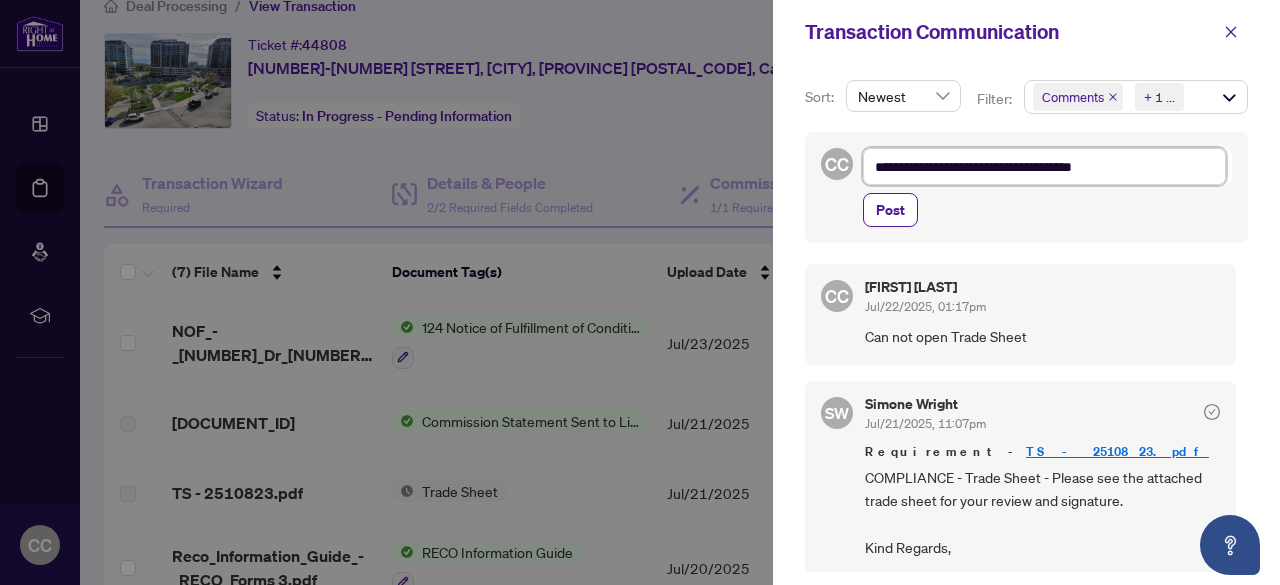 type on "**********" 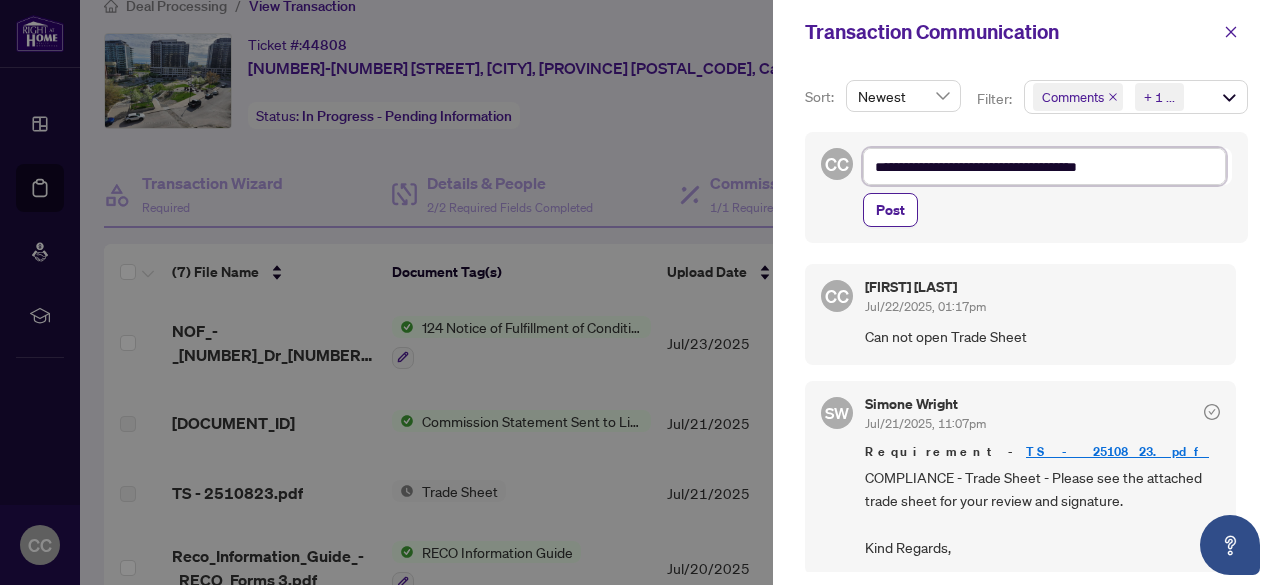 type on "**********" 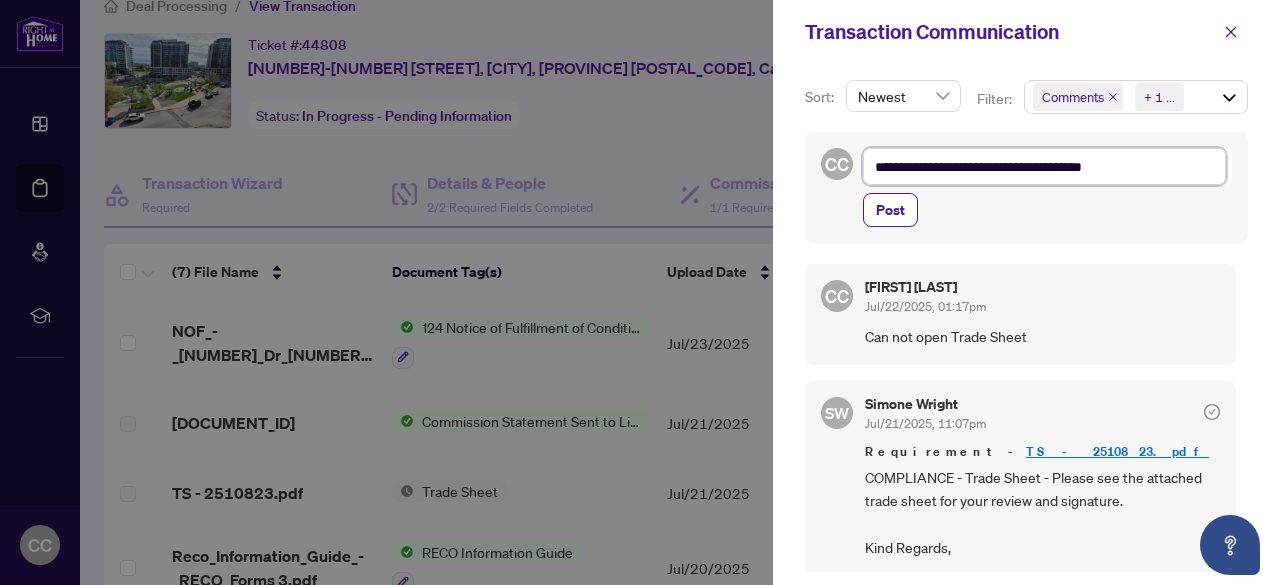type on "**********" 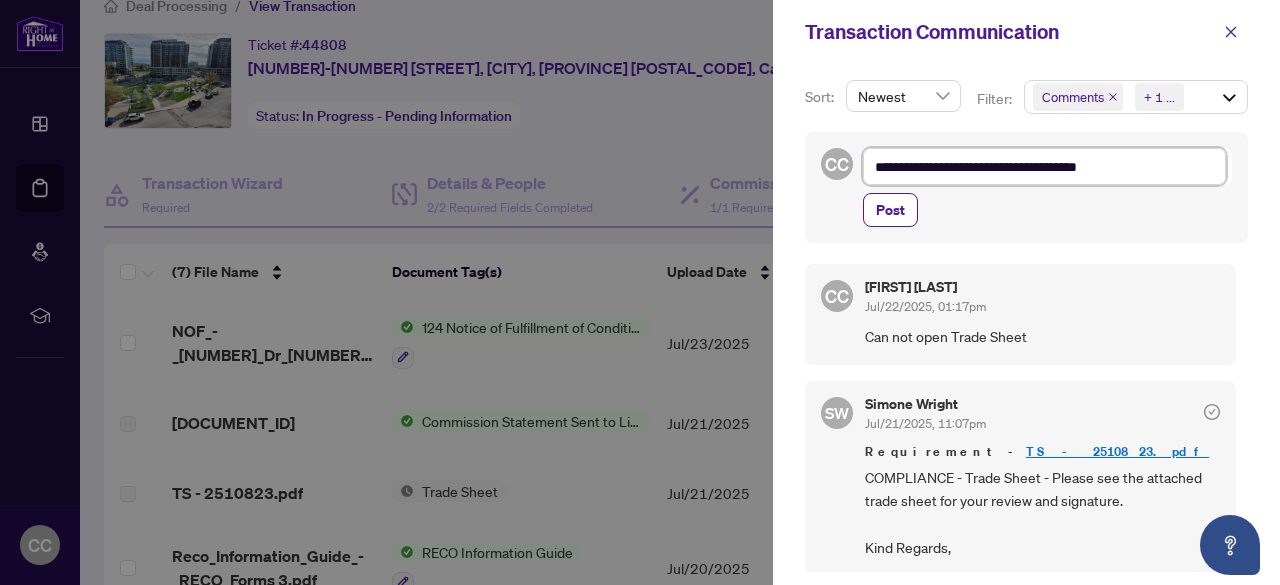 type on "**********" 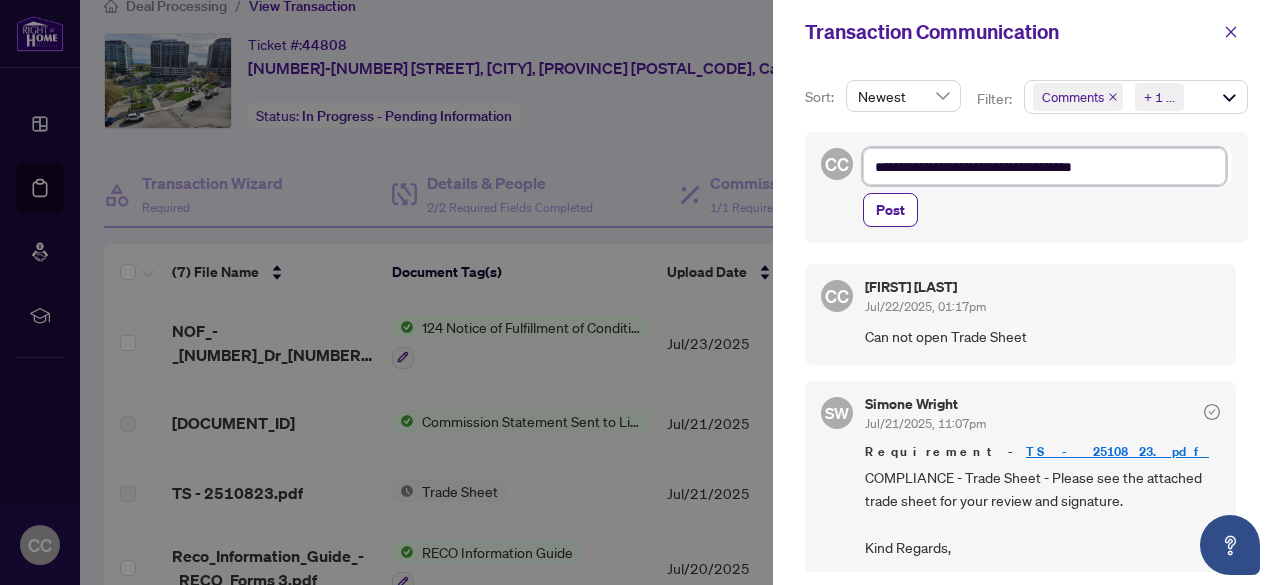type on "**********" 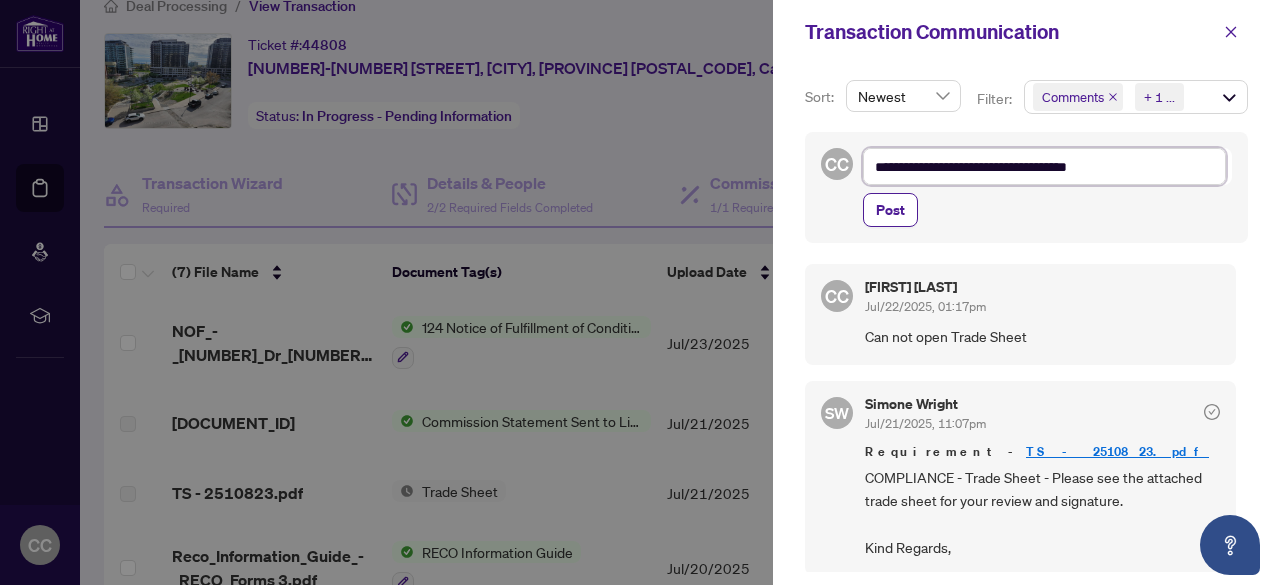 type on "**********" 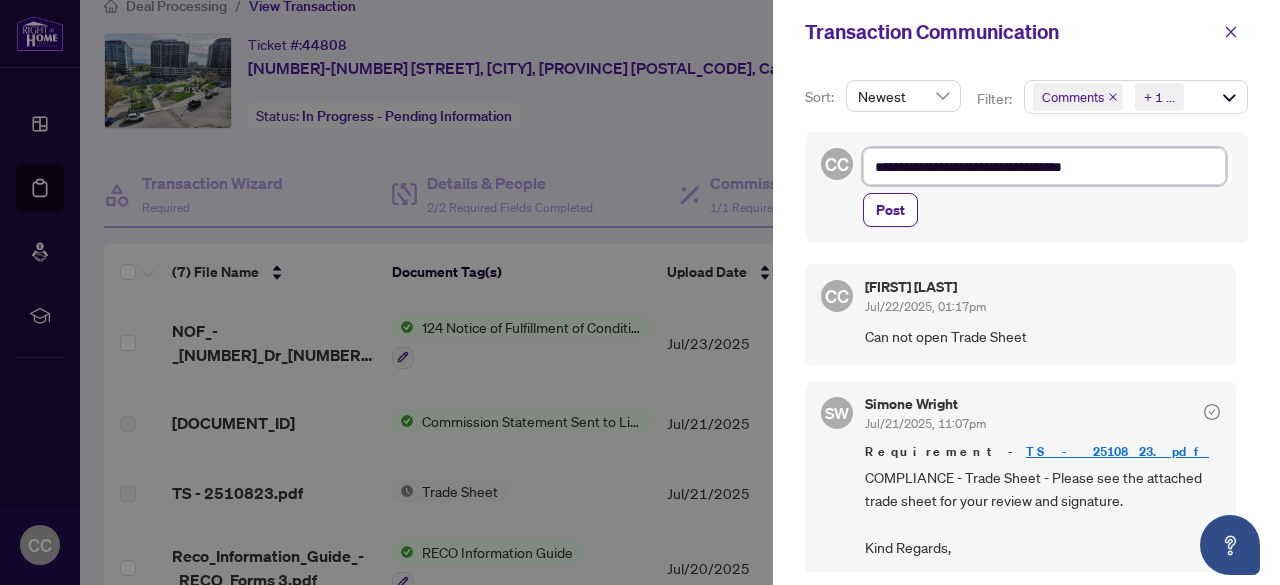 type on "**********" 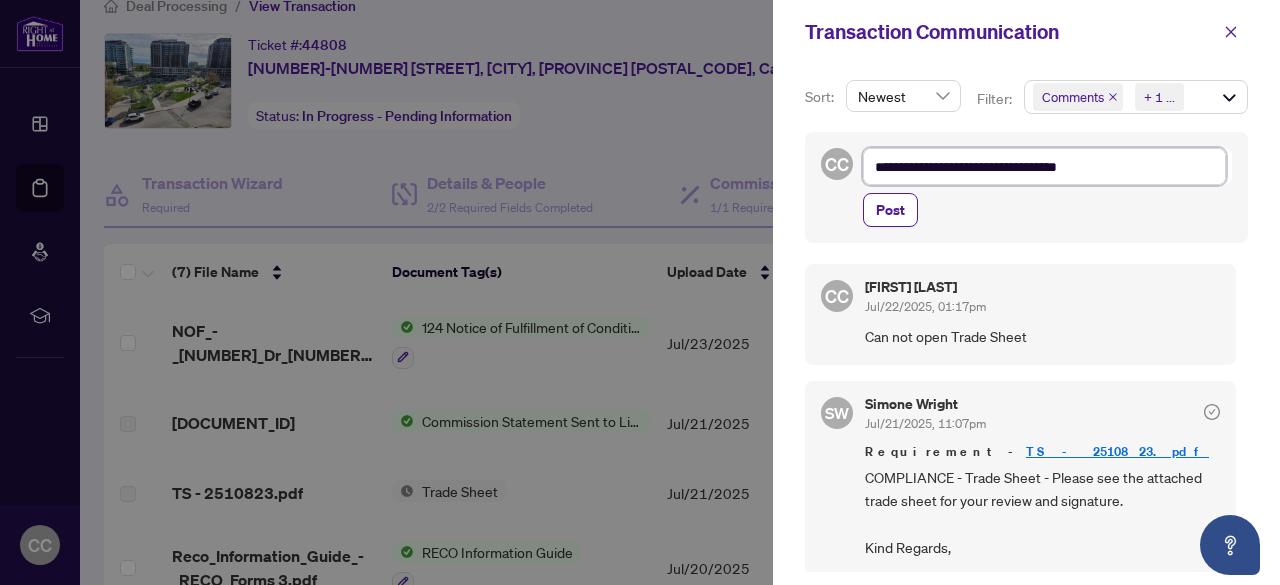 type on "**********" 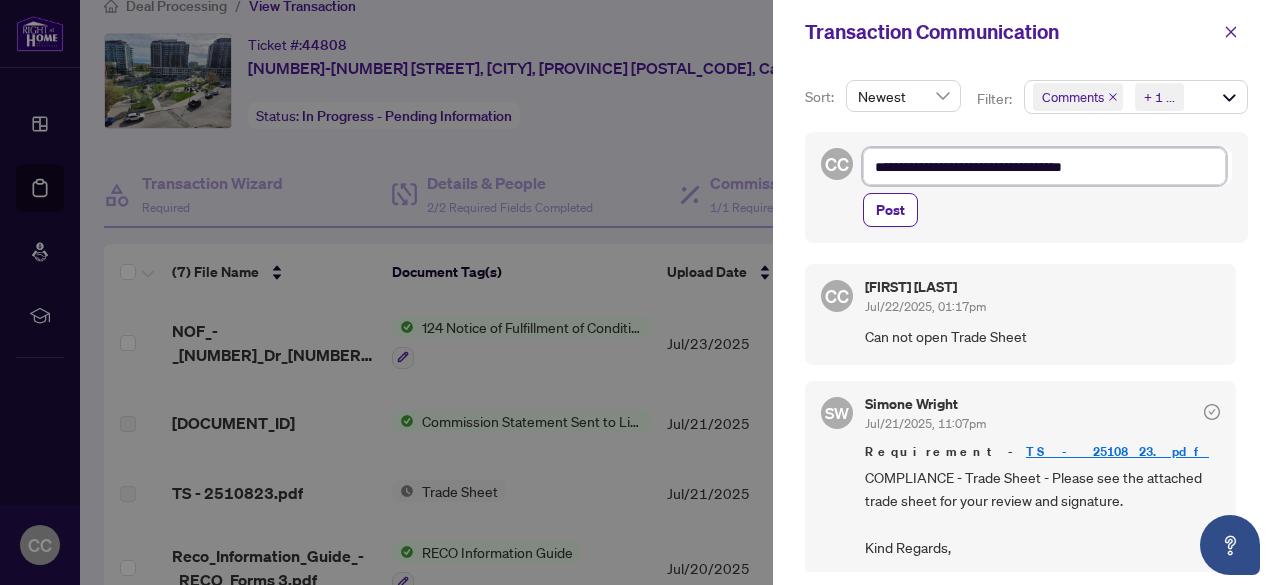 type on "**********" 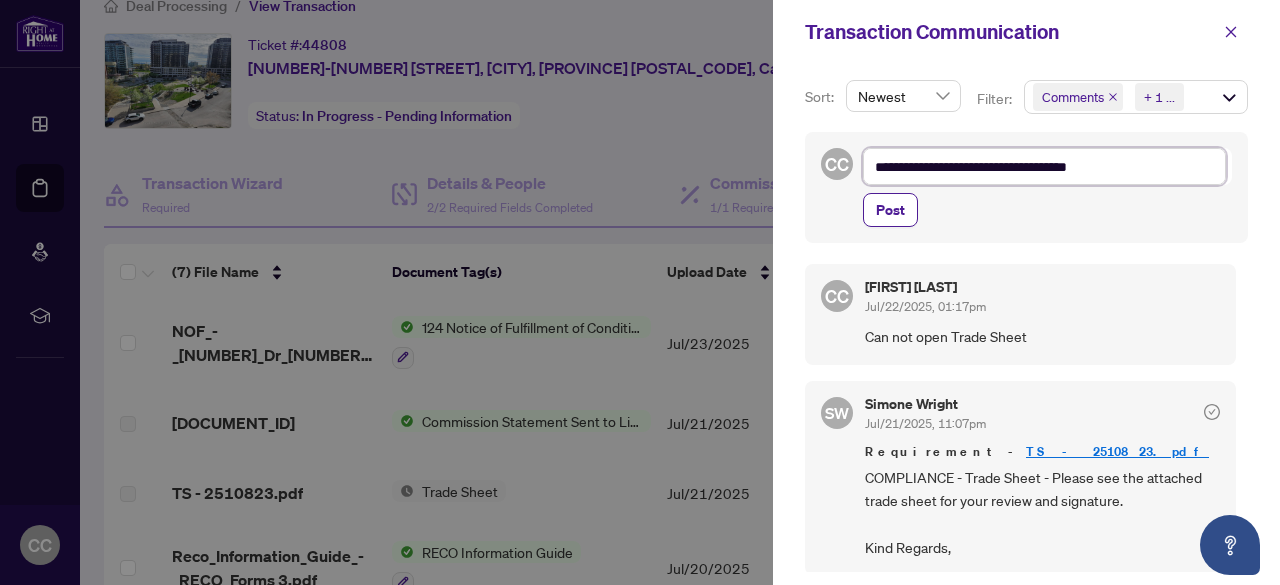 type on "**********" 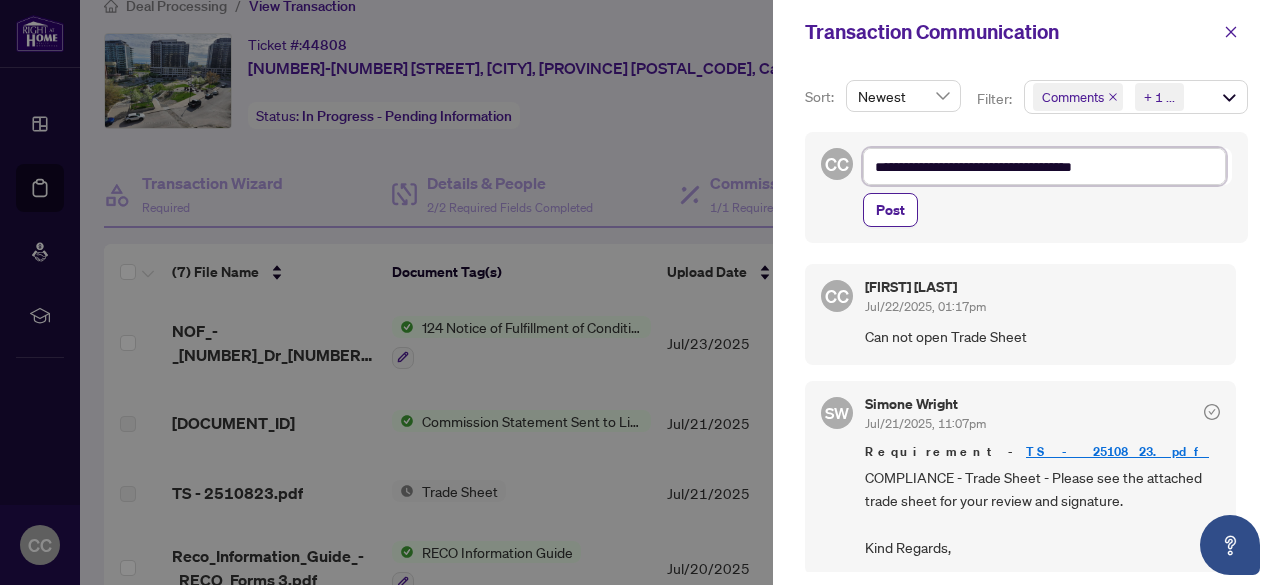 type on "**********" 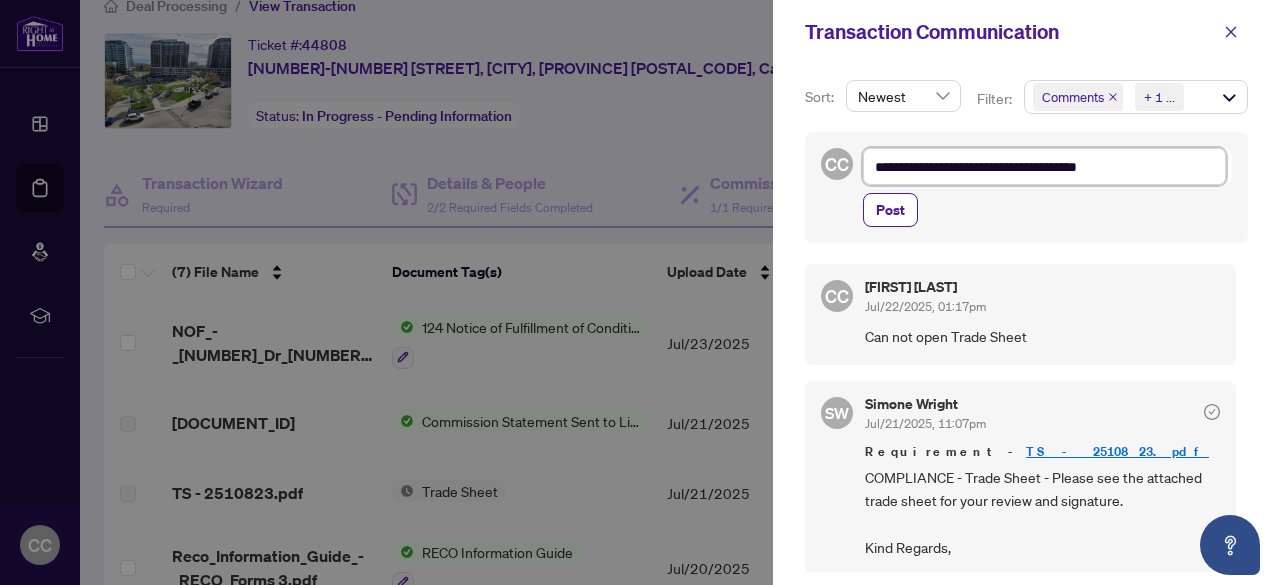 type on "**********" 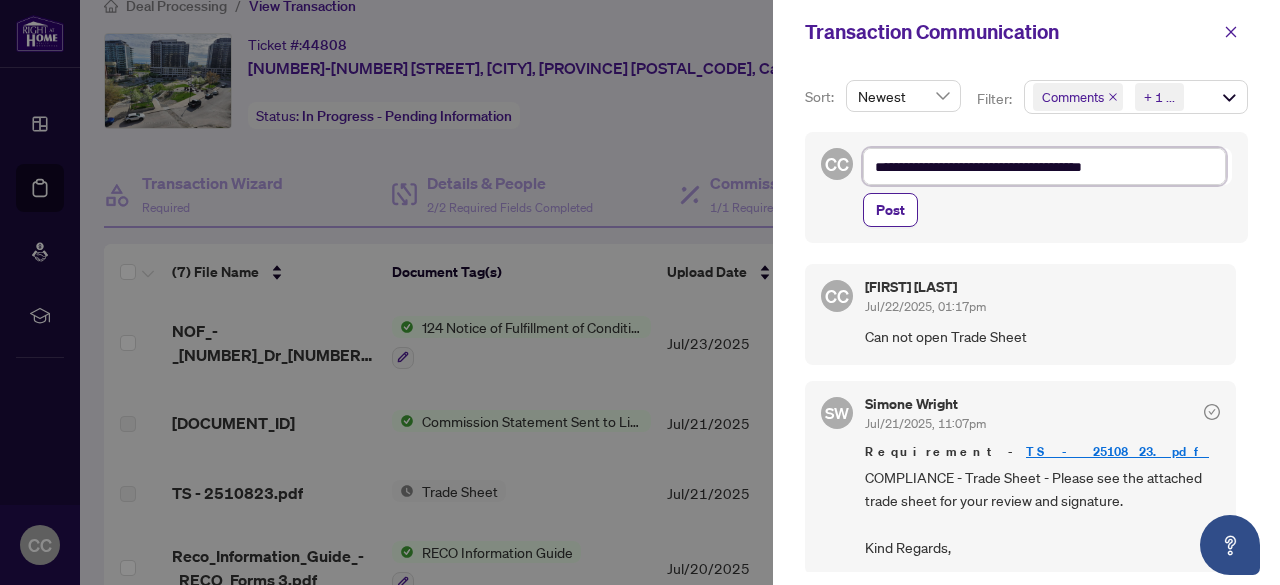 type on "**********" 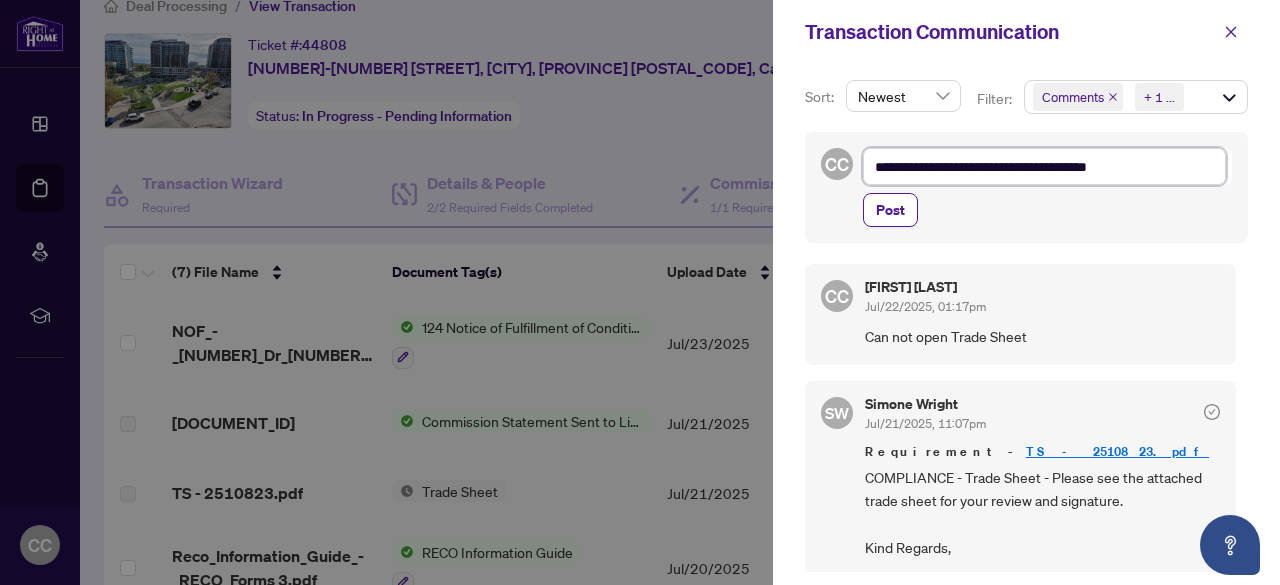 type on "**********" 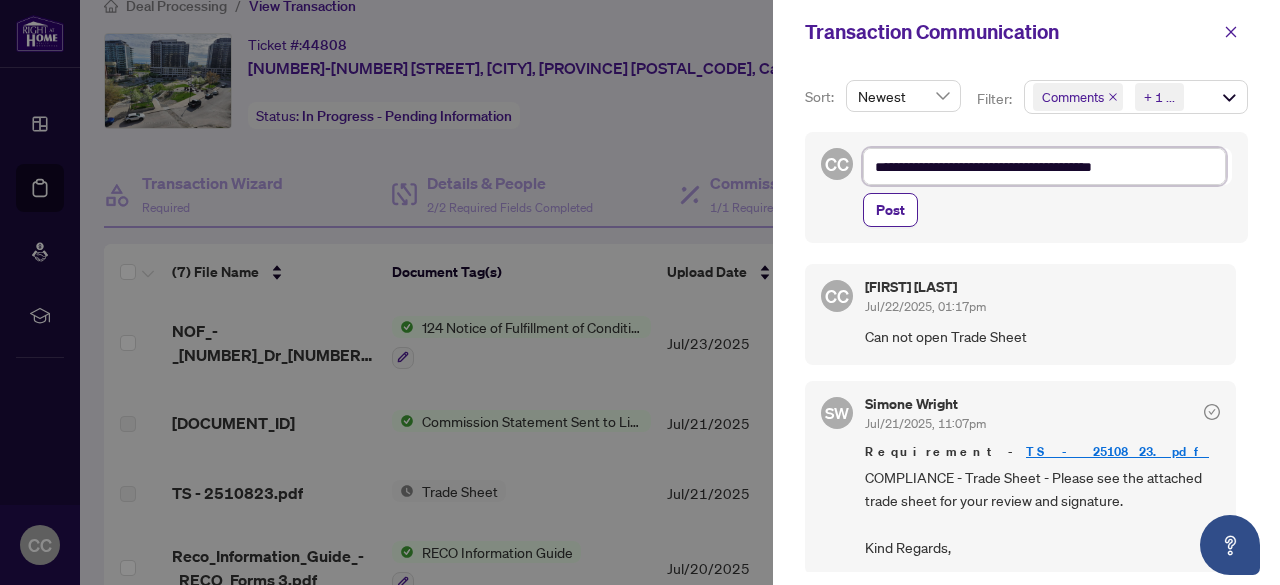 type on "**********" 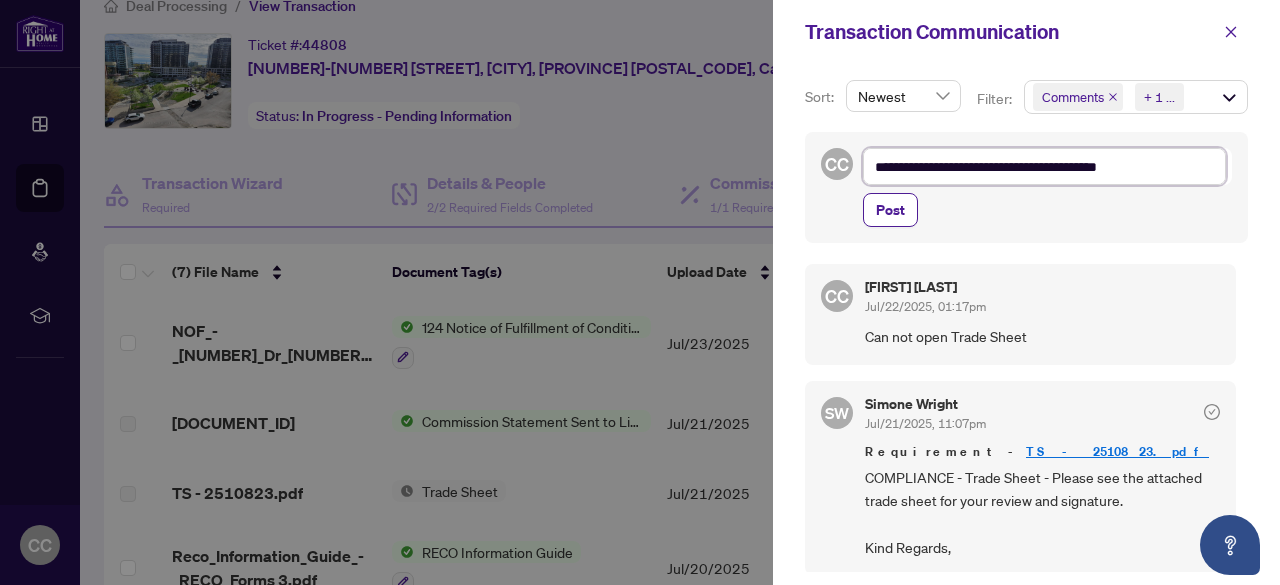 type on "**********" 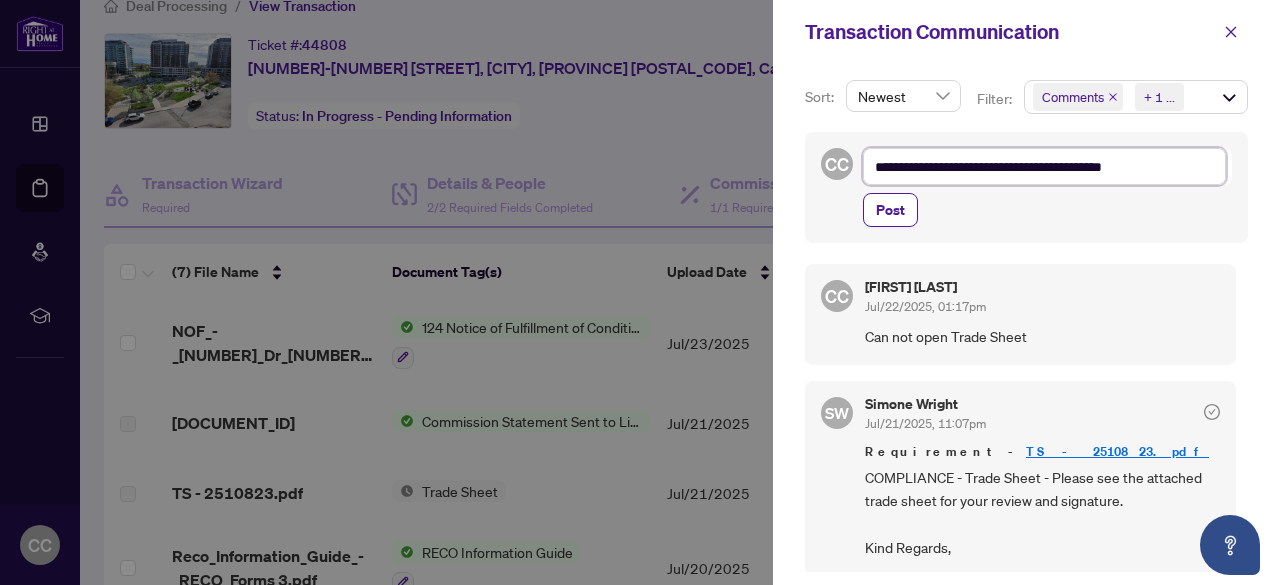 type on "**********" 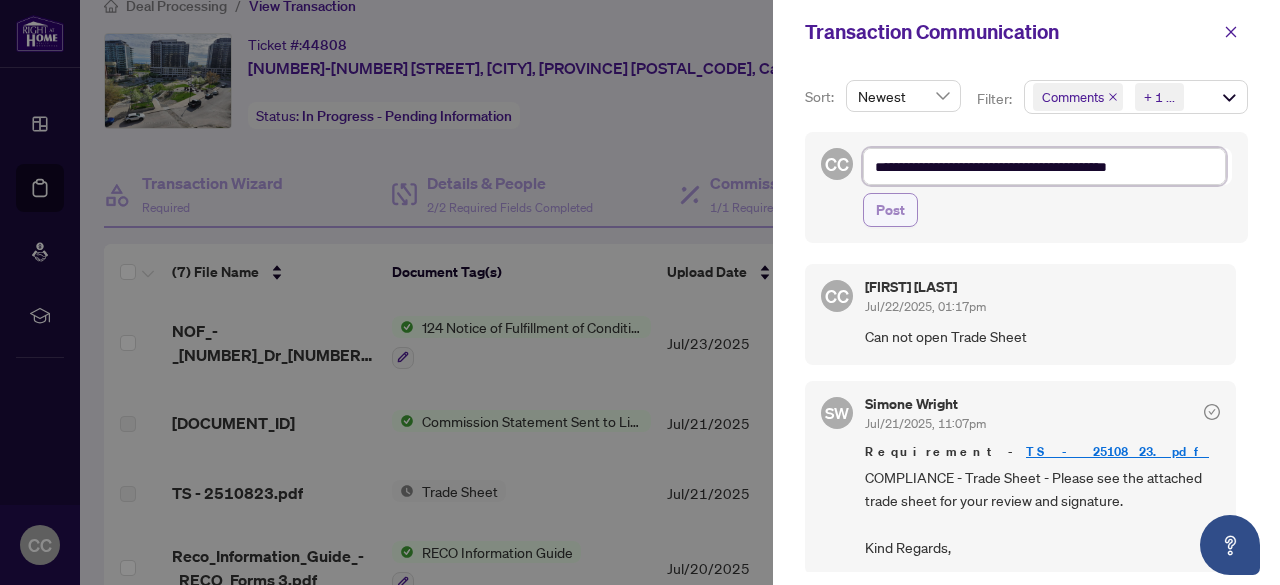 type on "**********" 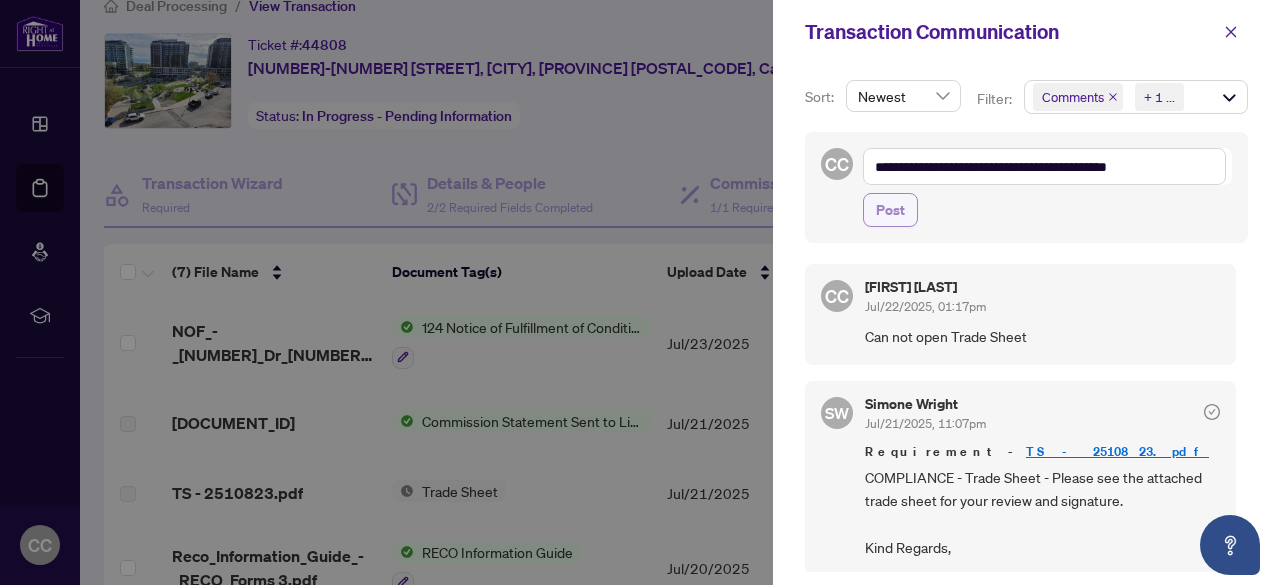 click on "Post" at bounding box center [890, 210] 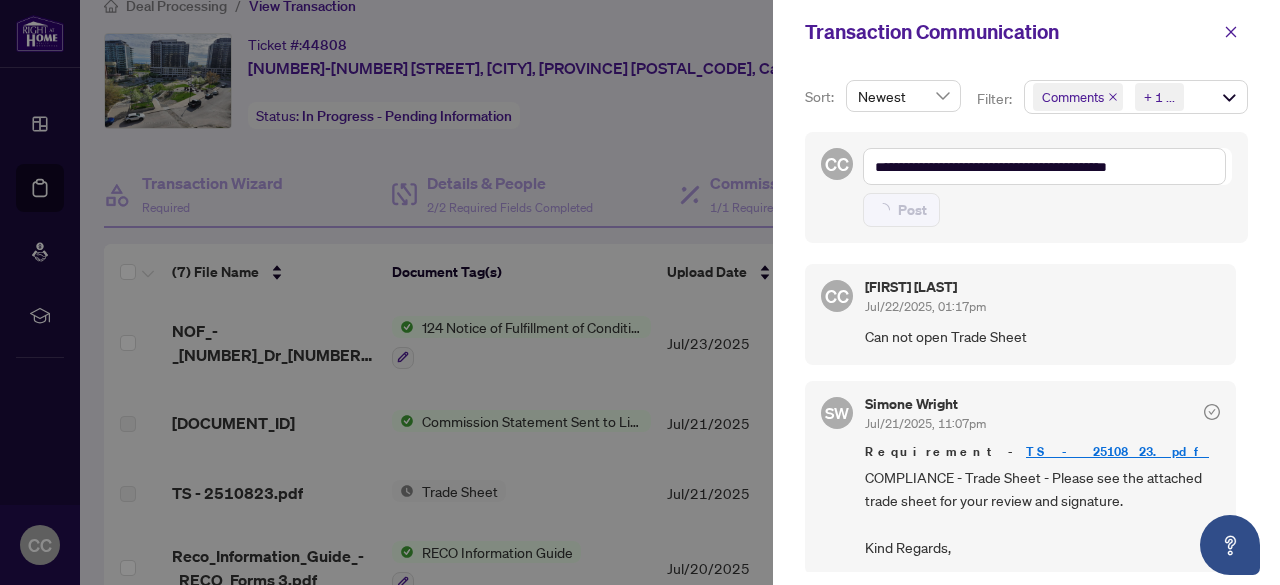 type on "**********" 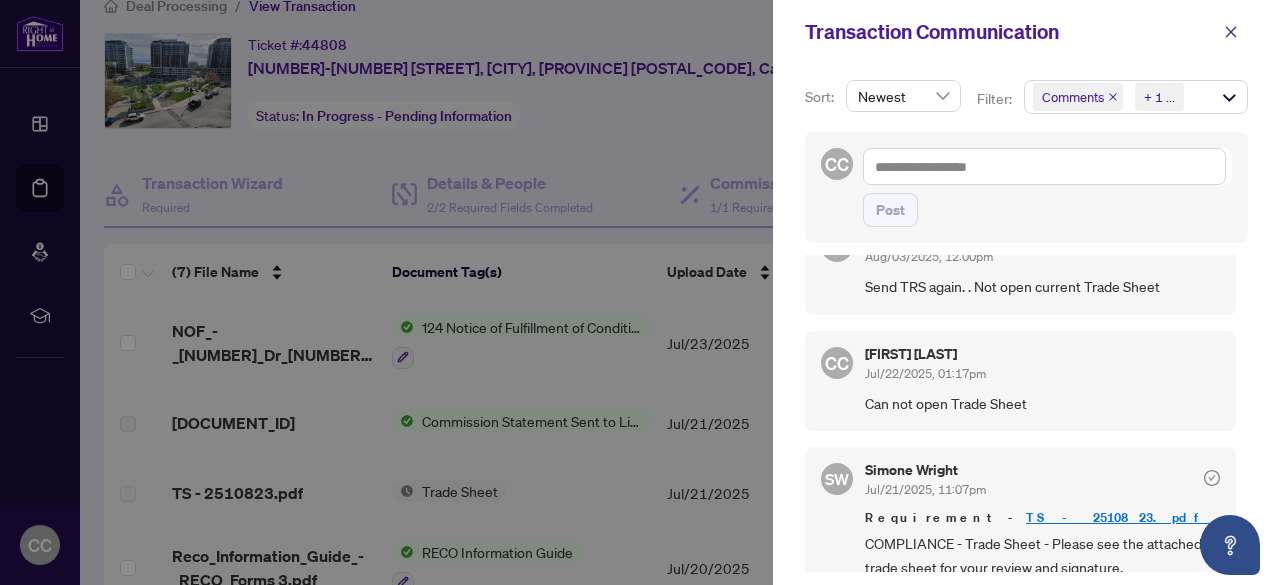 scroll, scrollTop: 0, scrollLeft: 0, axis: both 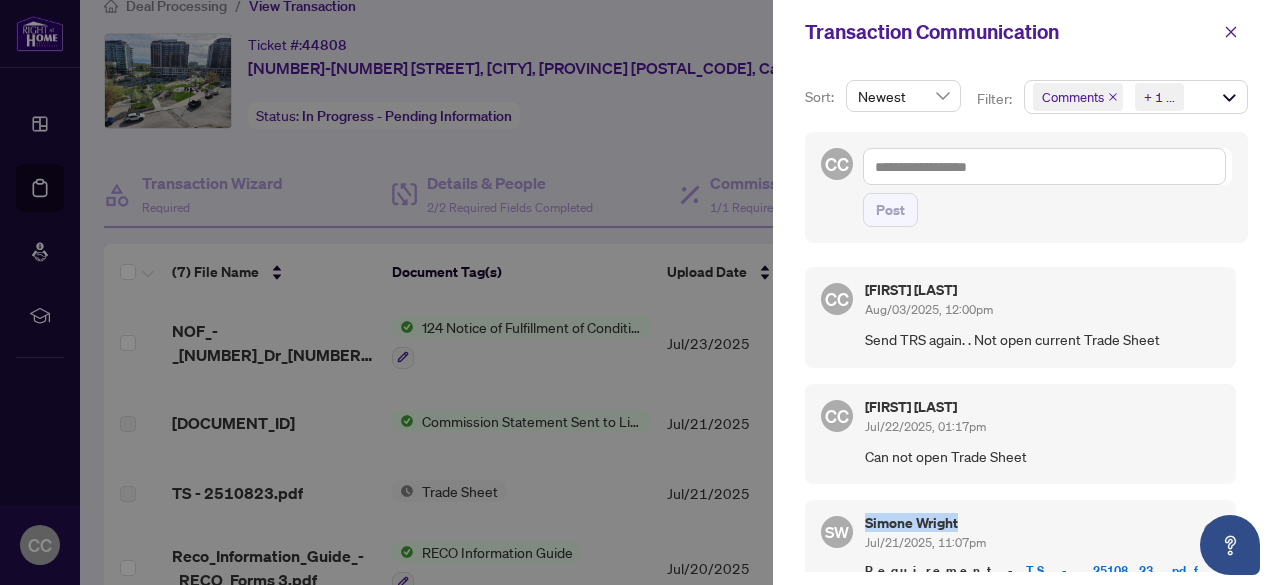 drag, startPoint x: 972, startPoint y: 516, endPoint x: 867, endPoint y: 522, distance: 105.17129 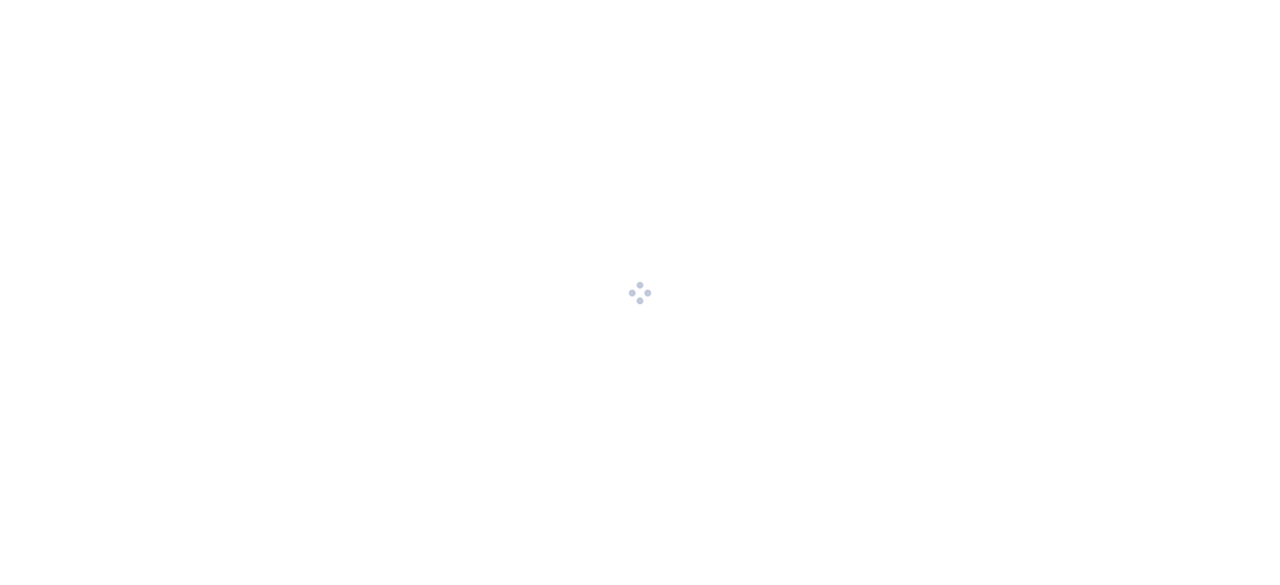 scroll, scrollTop: 0, scrollLeft: 0, axis: both 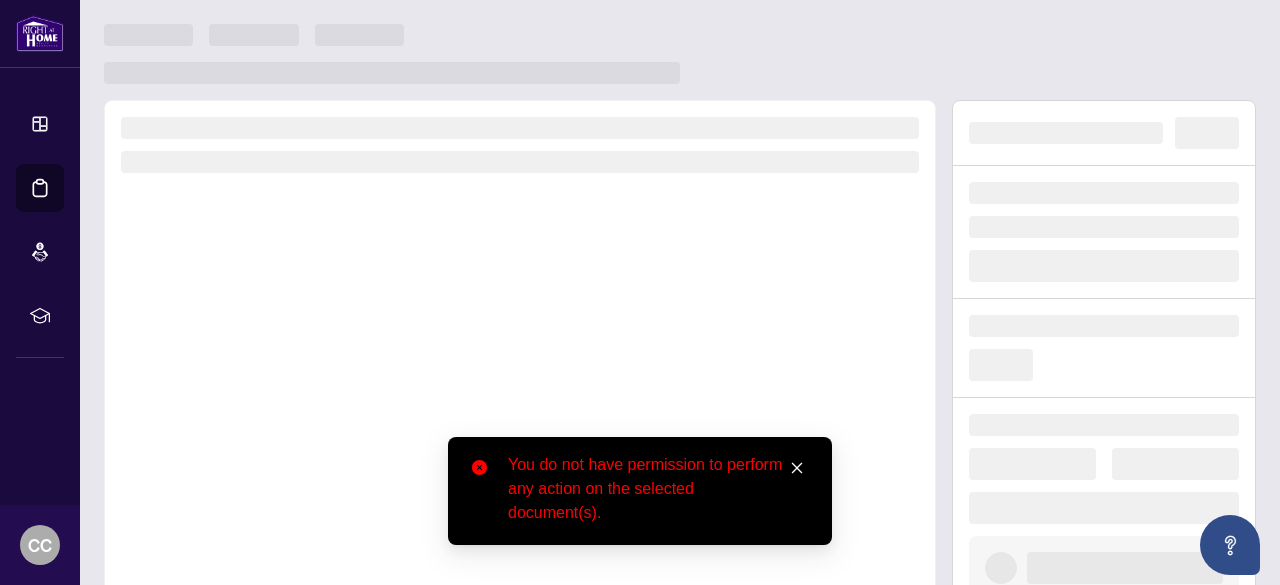 click 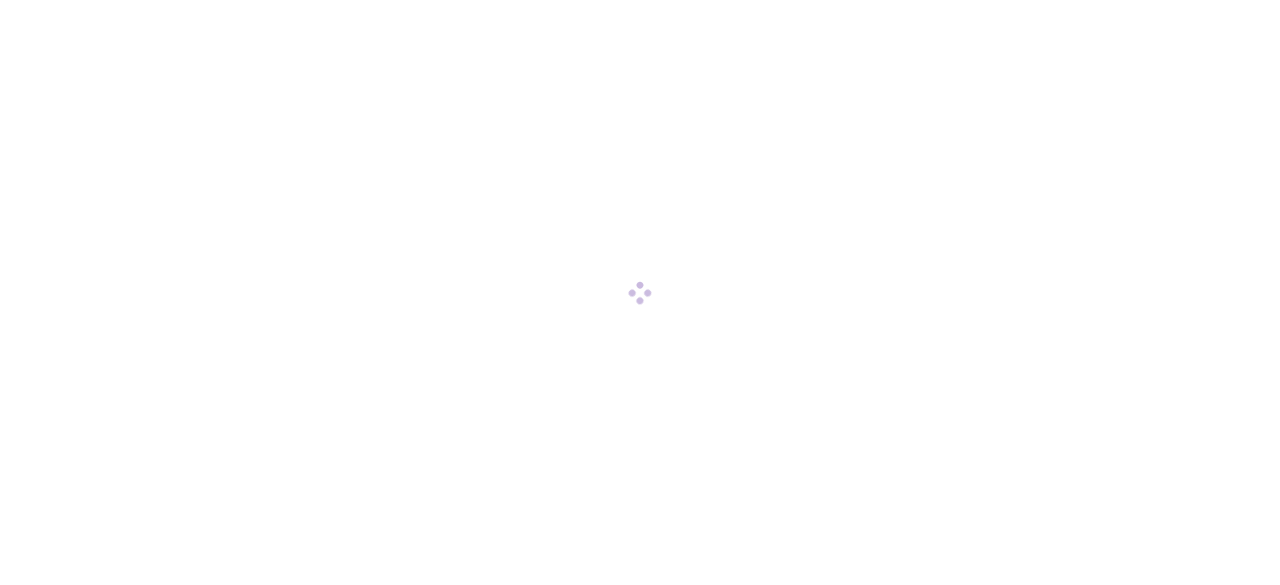 scroll, scrollTop: 0, scrollLeft: 0, axis: both 